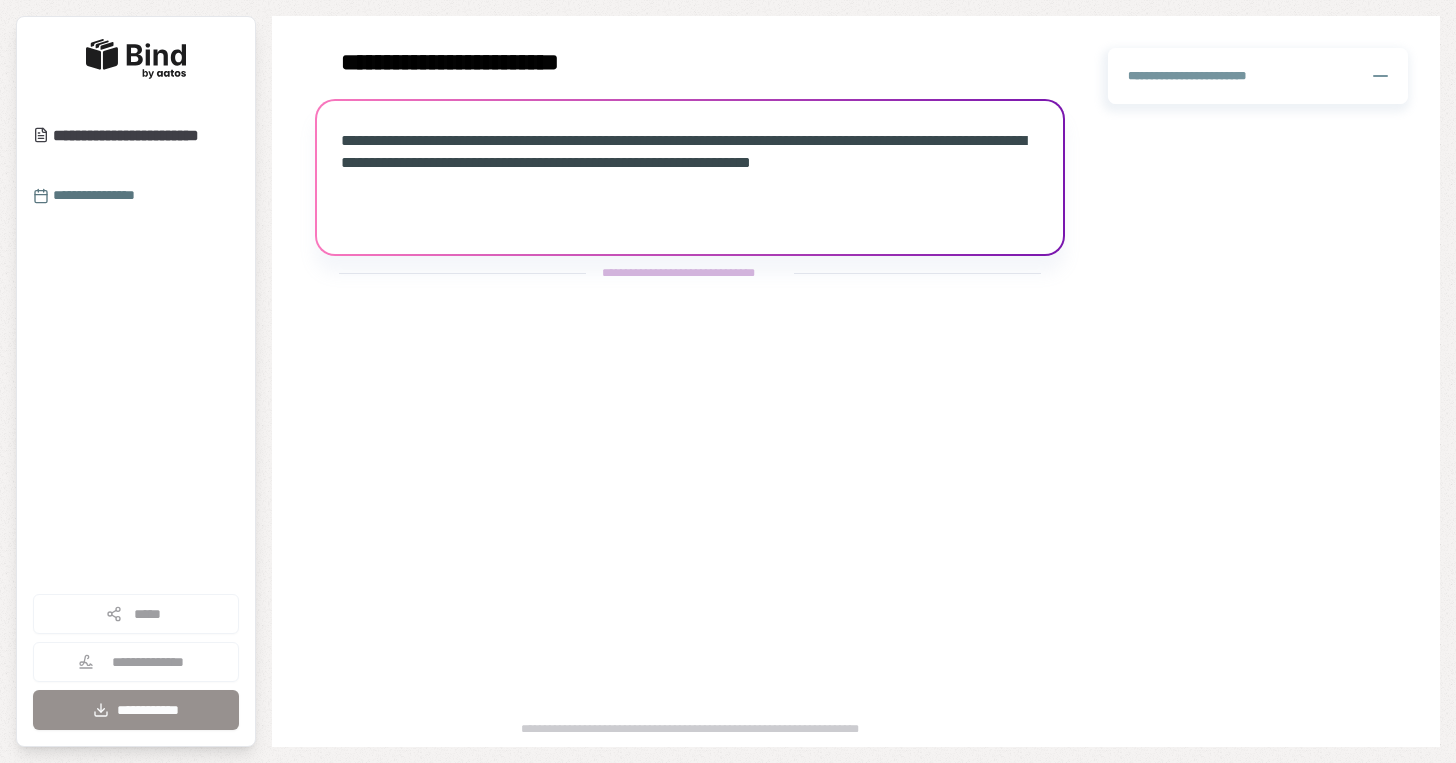 scroll, scrollTop: 0, scrollLeft: 0, axis: both 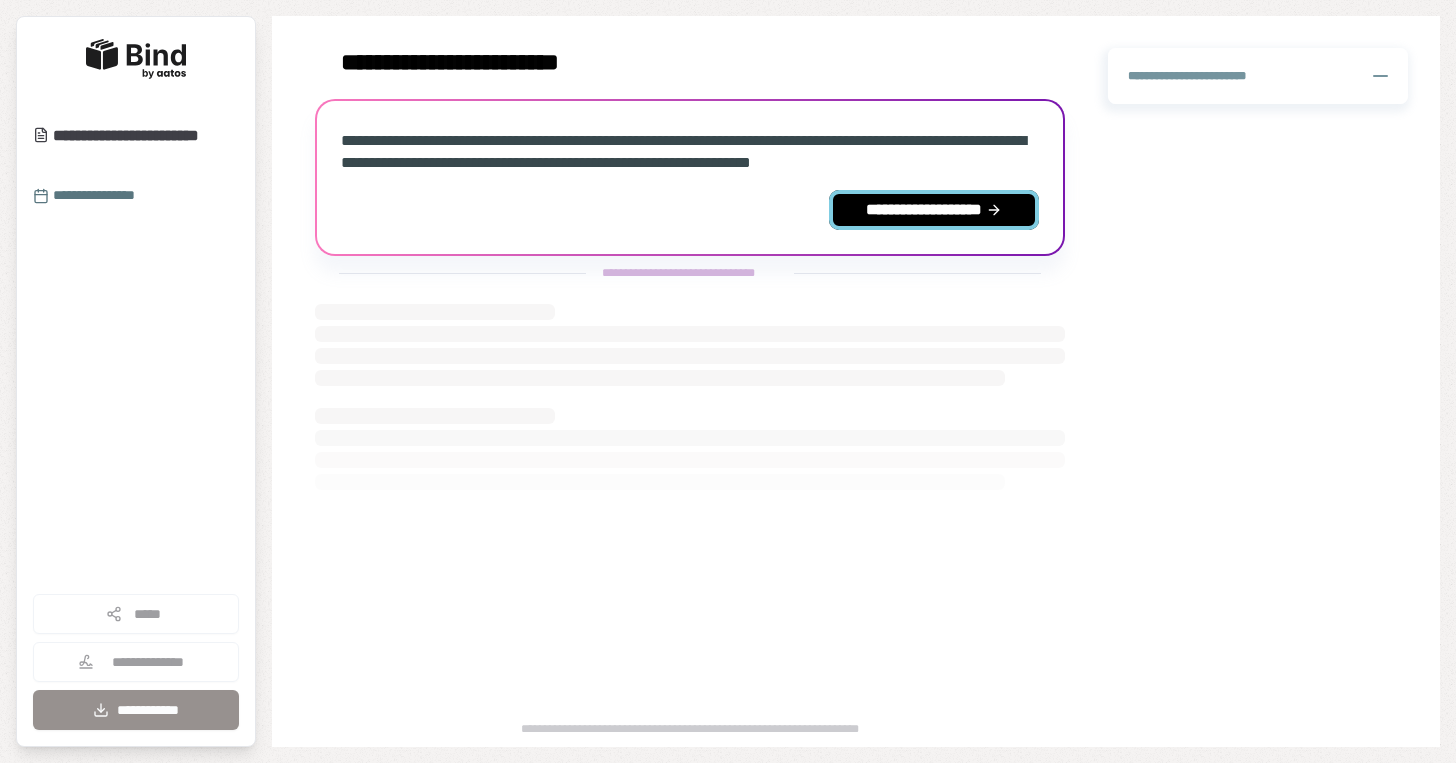 click on "**********" at bounding box center (934, 210) 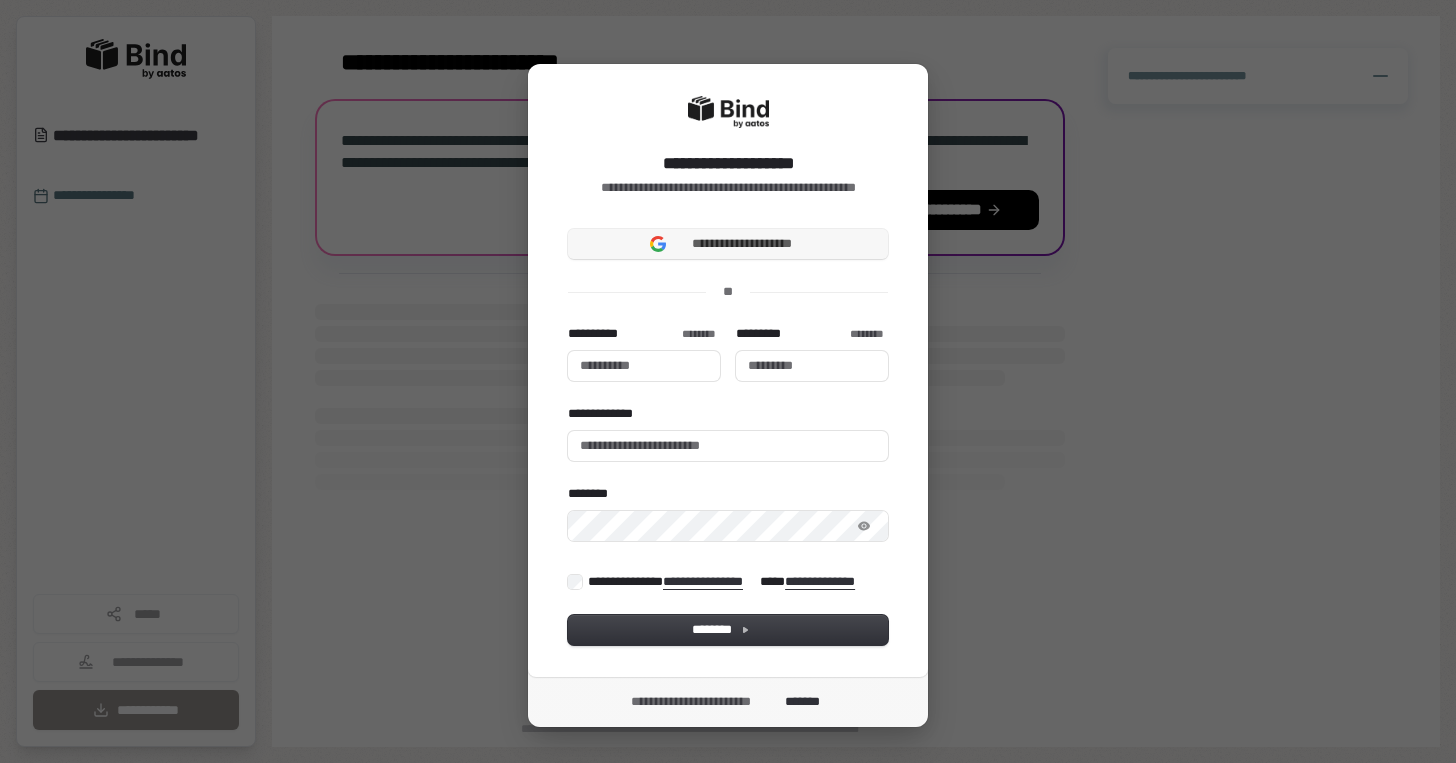 click on "**********" at bounding box center (728, 244) 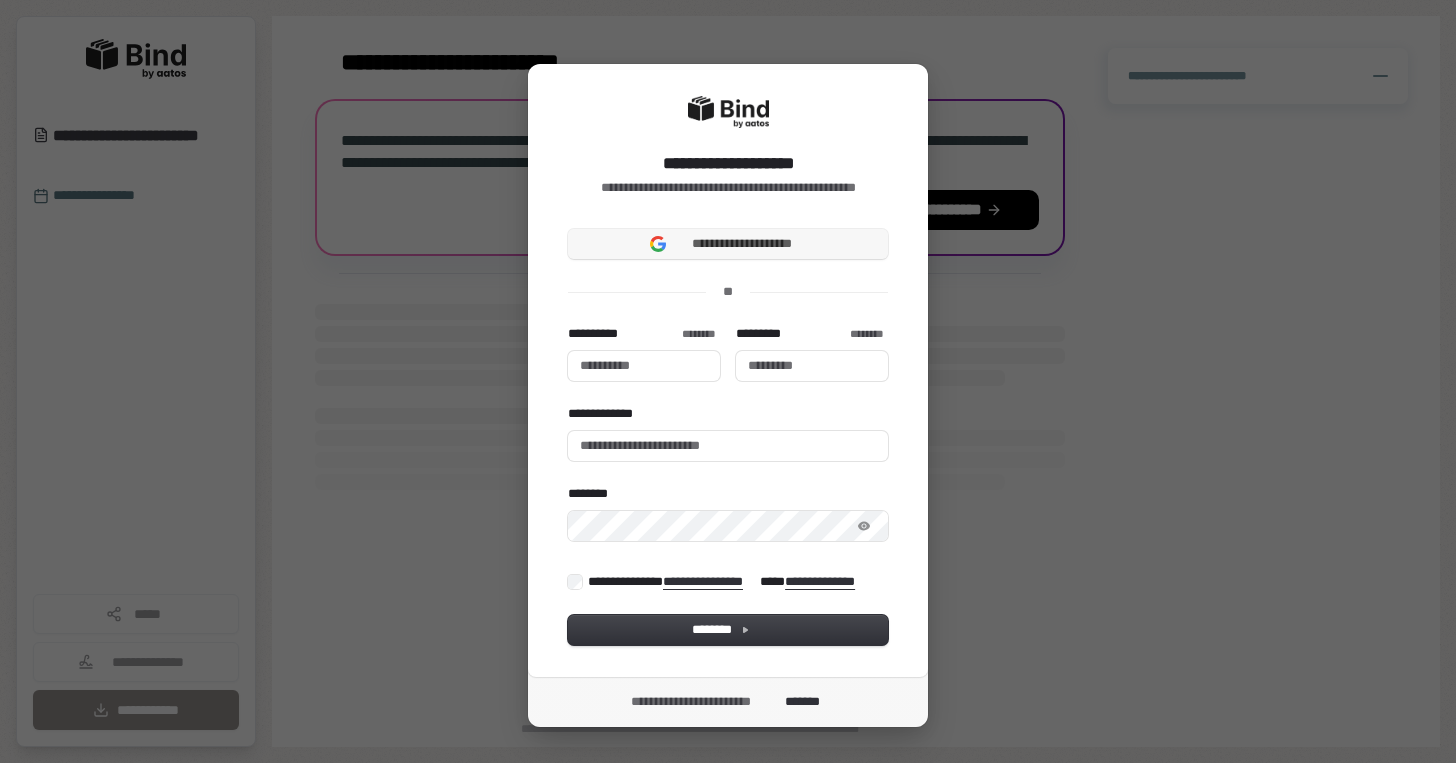 type 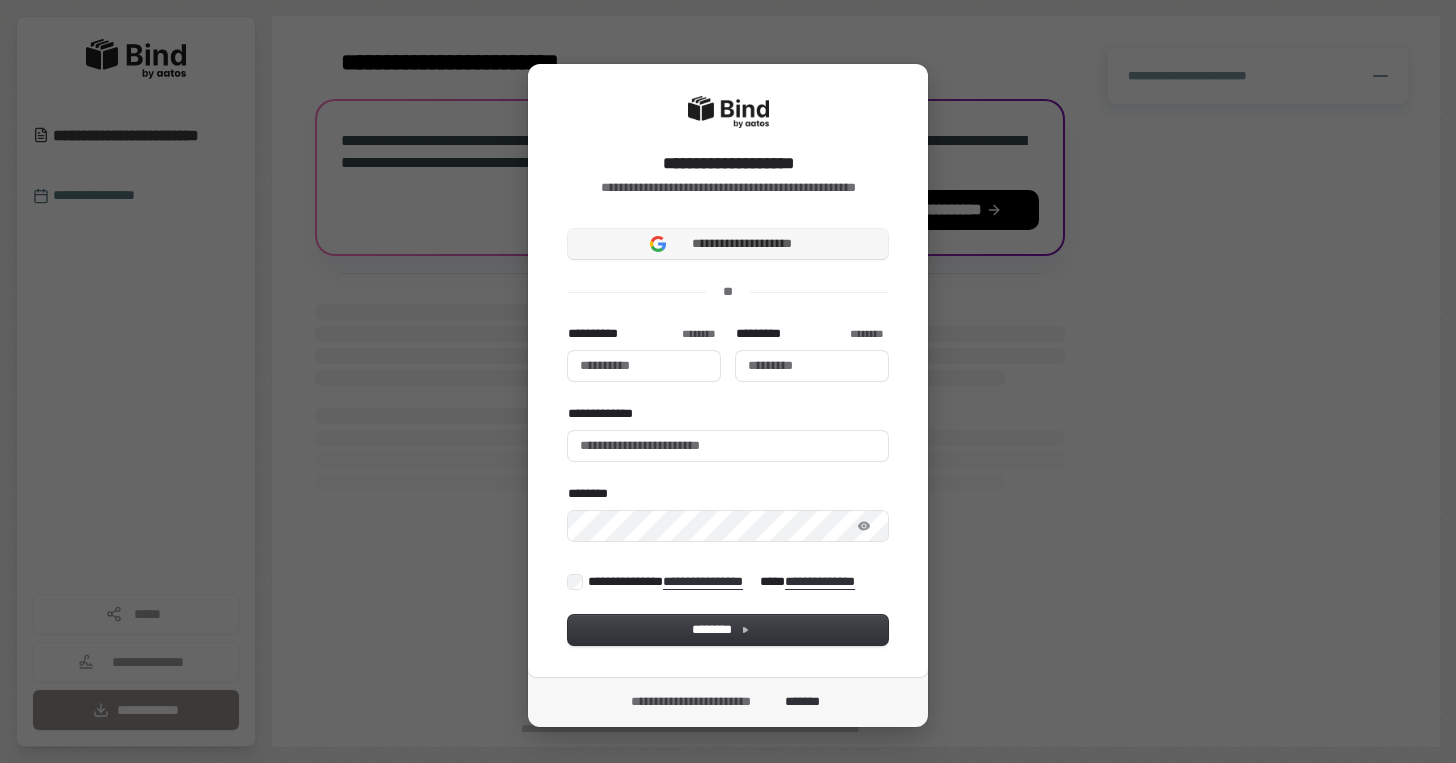 type 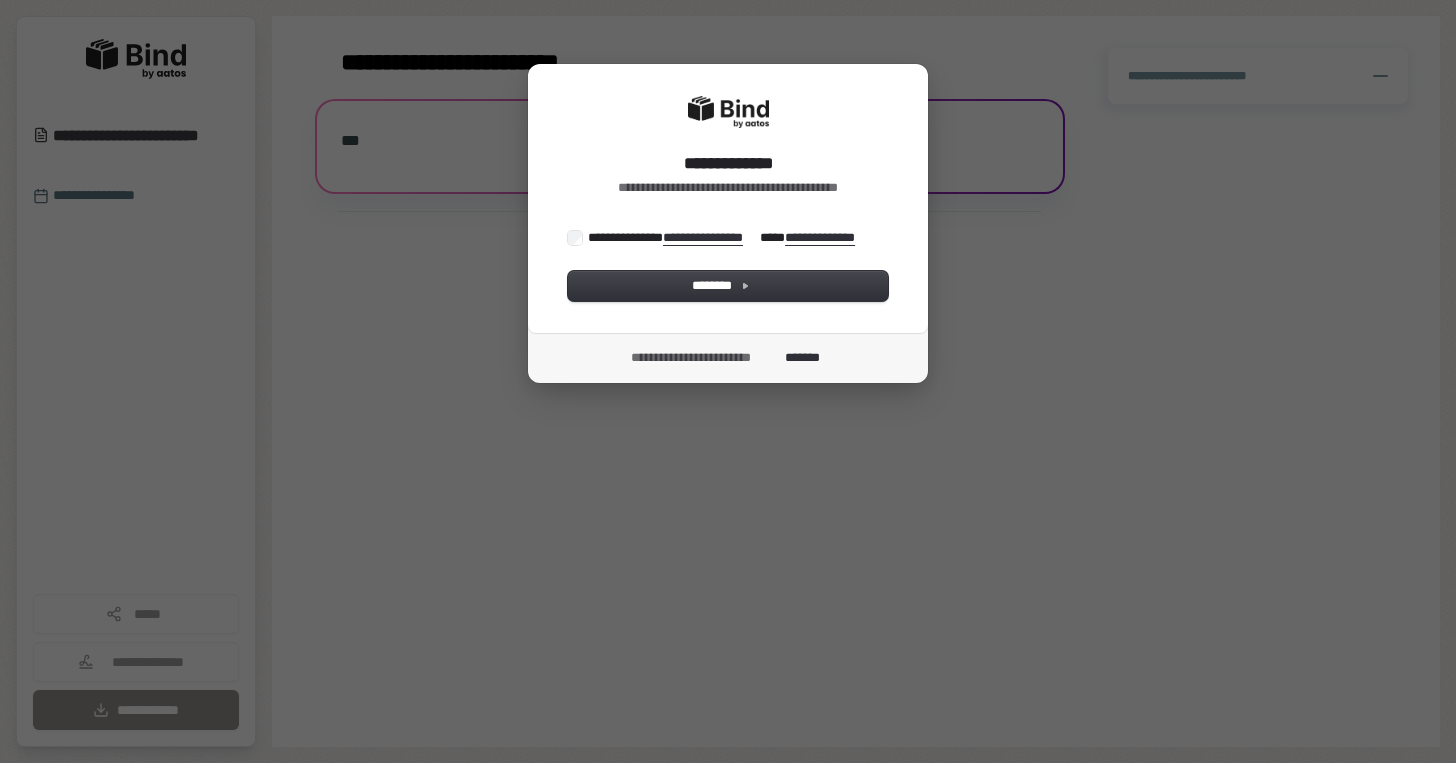 scroll, scrollTop: 0, scrollLeft: 0, axis: both 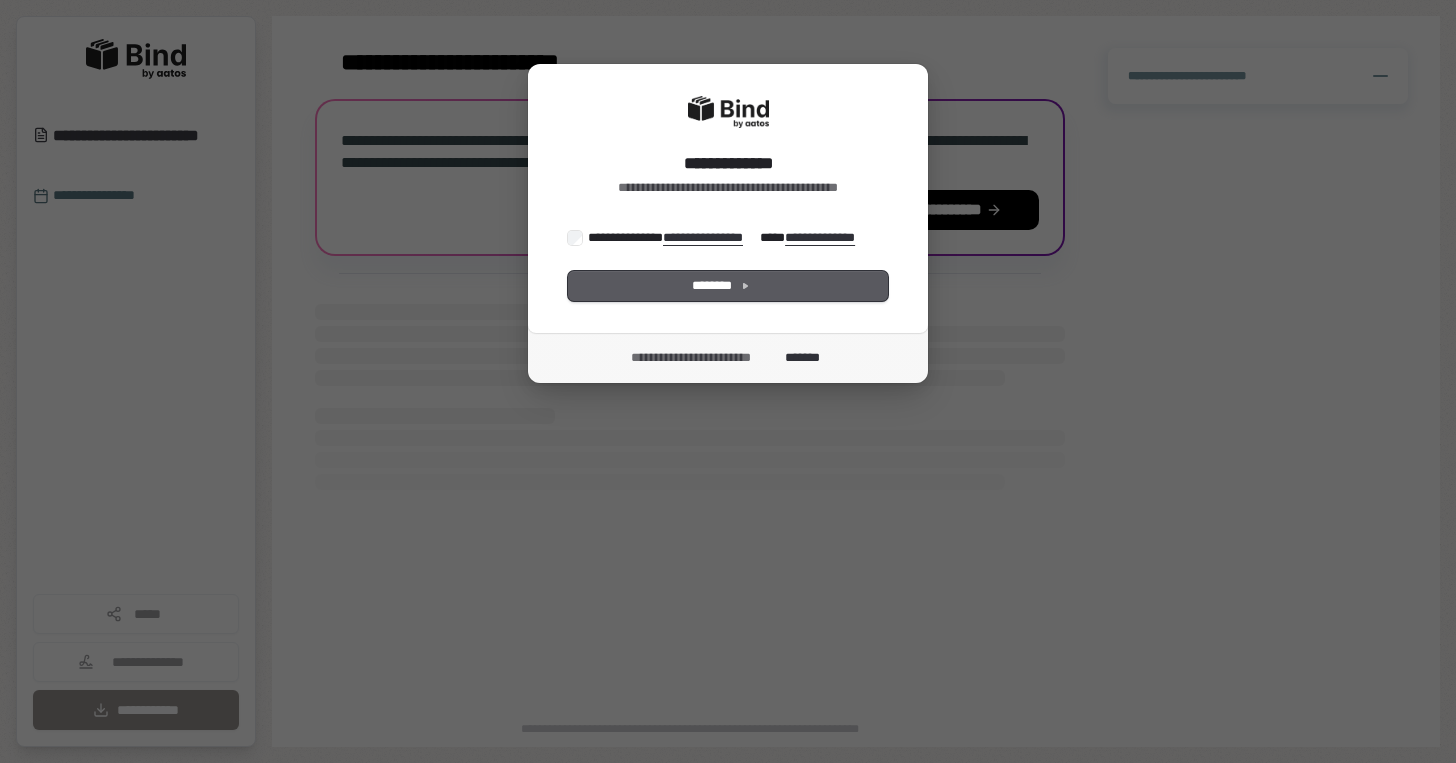 click on "********" at bounding box center [728, 286] 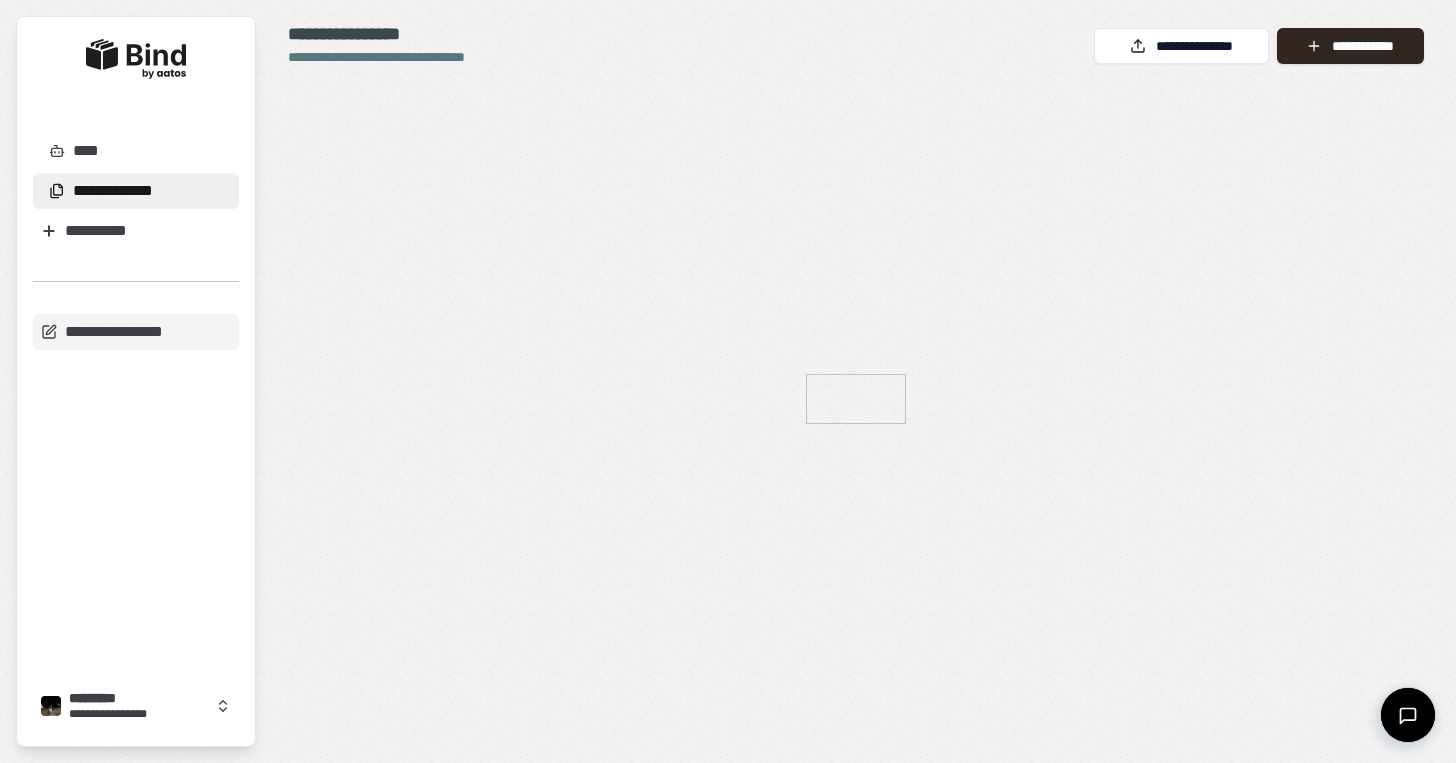 scroll, scrollTop: 0, scrollLeft: 0, axis: both 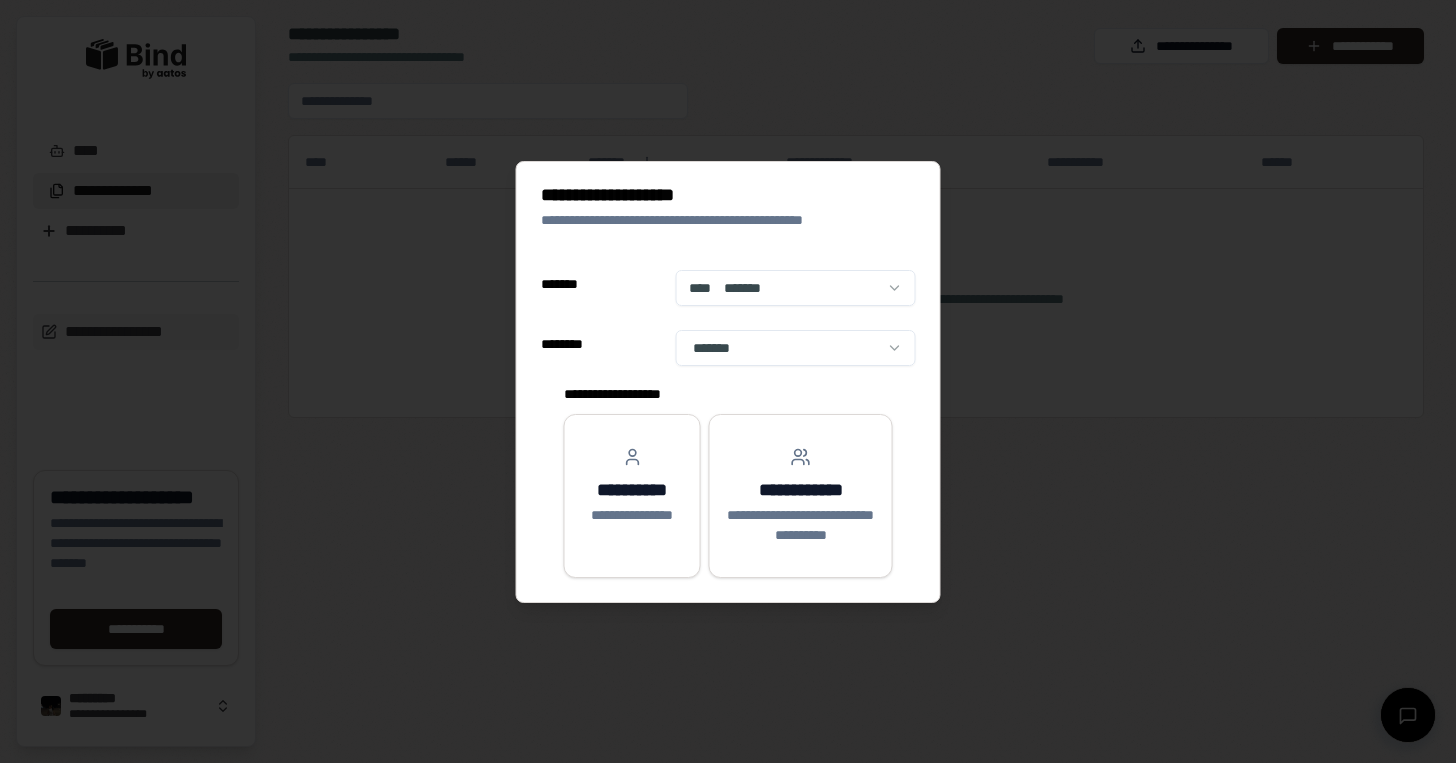 click on "**********" at bounding box center (728, 381) 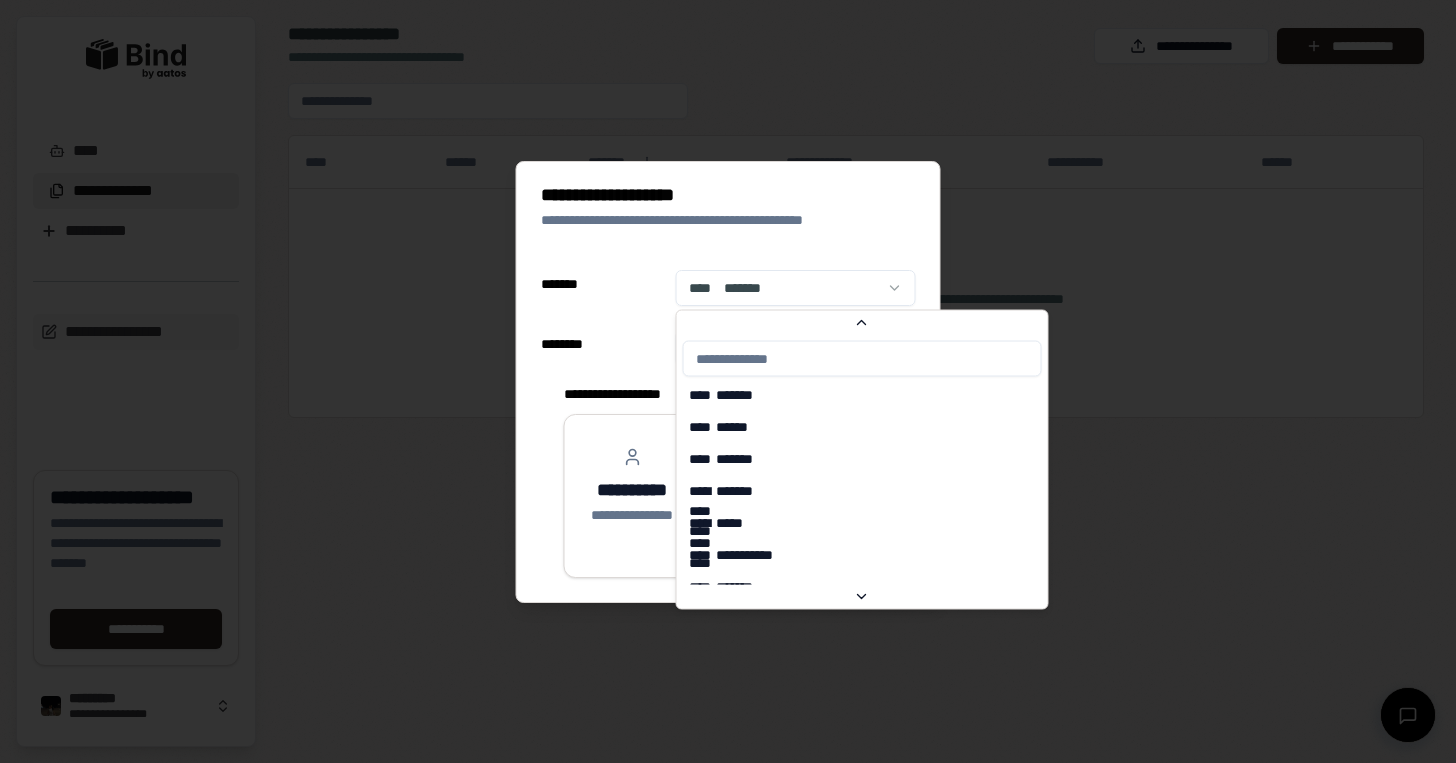 scroll, scrollTop: 5714, scrollLeft: 0, axis: vertical 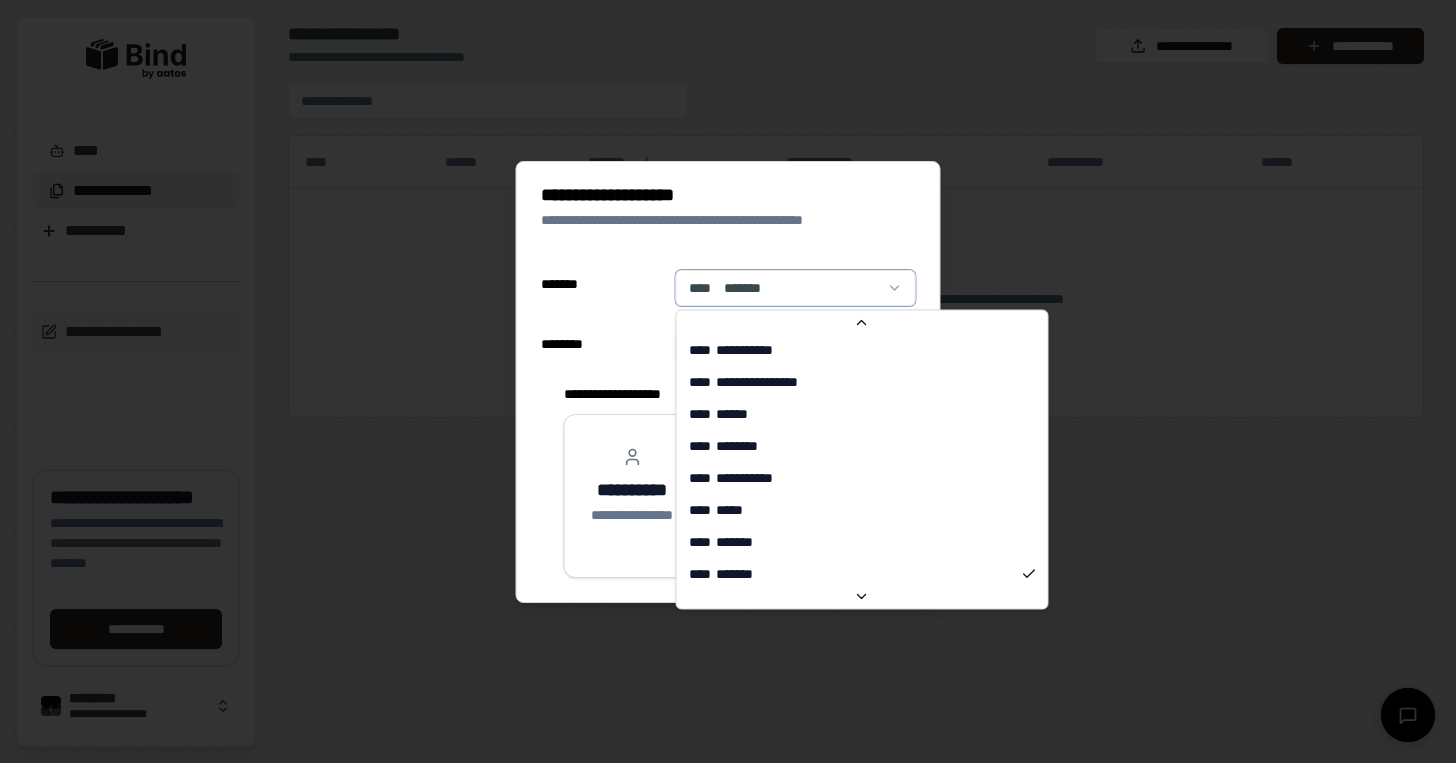 click on "**********" at bounding box center [728, 381] 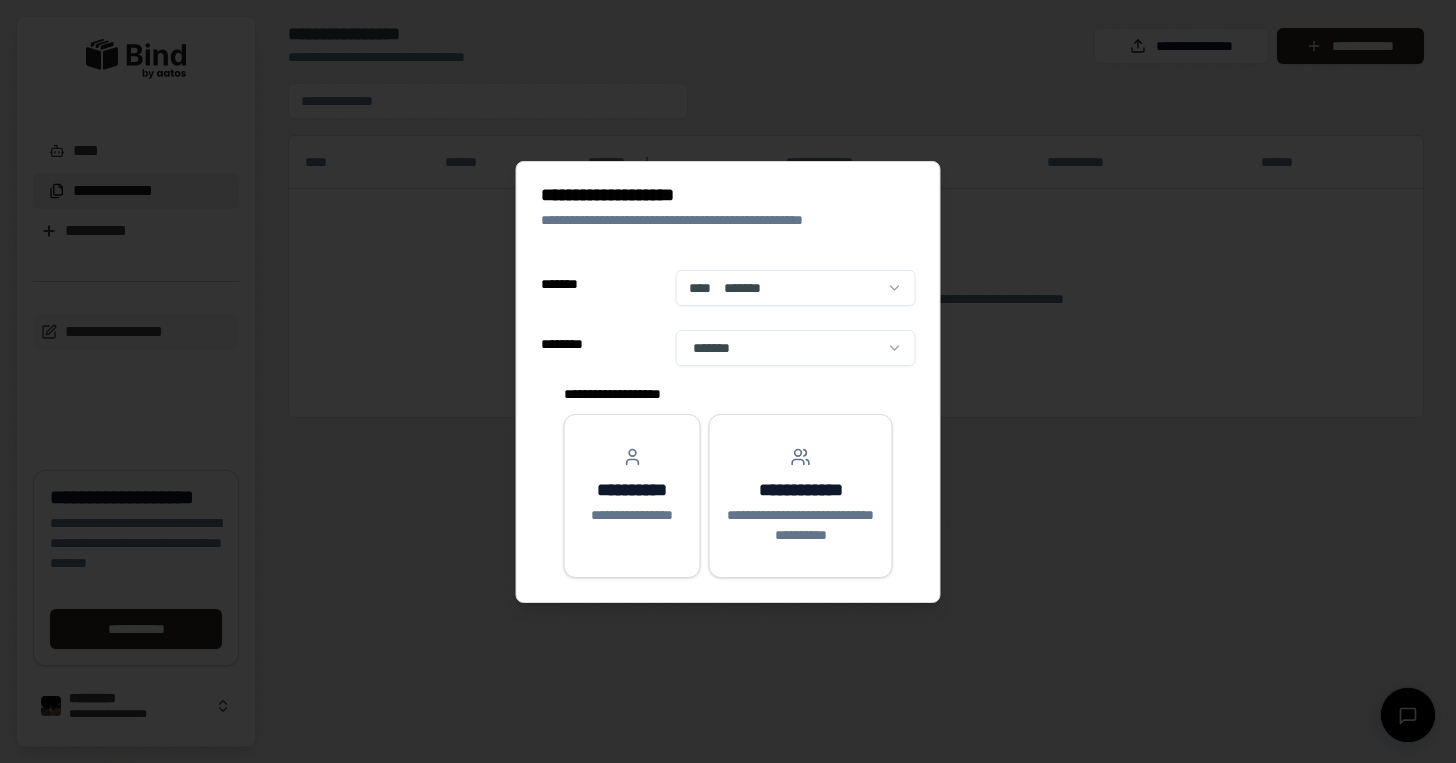 click on "**********" at bounding box center (728, 381) 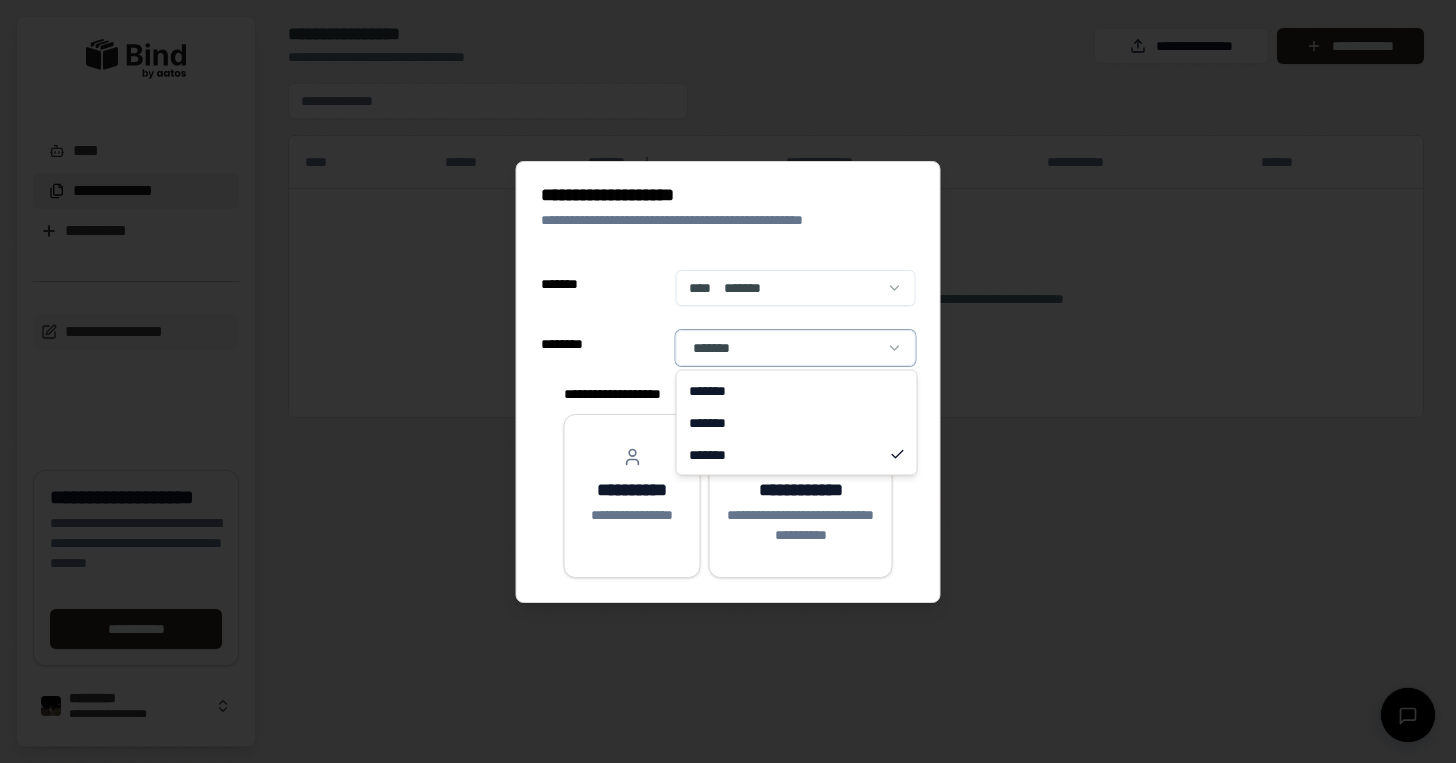 click on "**********" at bounding box center (728, 381) 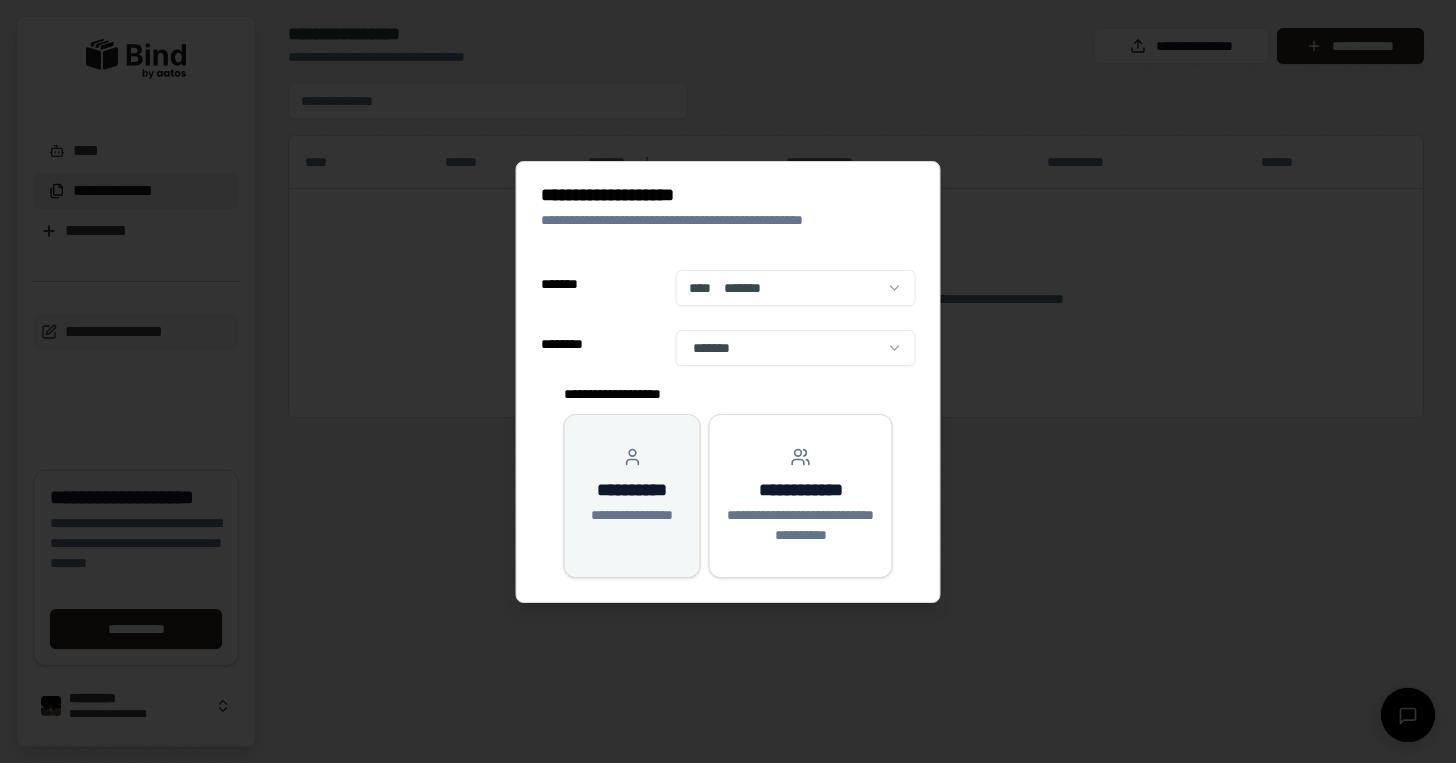 click on "**********" at bounding box center [632, 486] 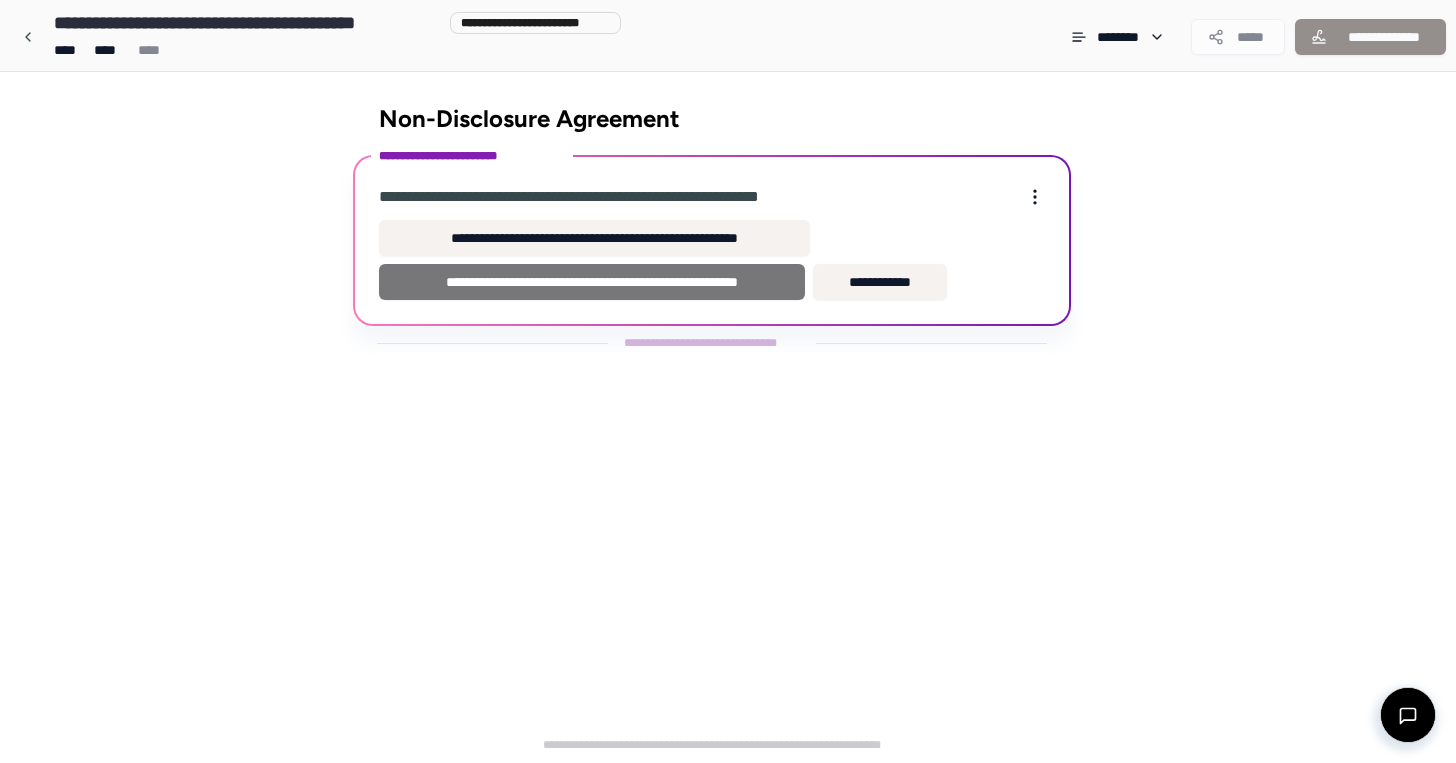 click on "**********" at bounding box center (592, 282) 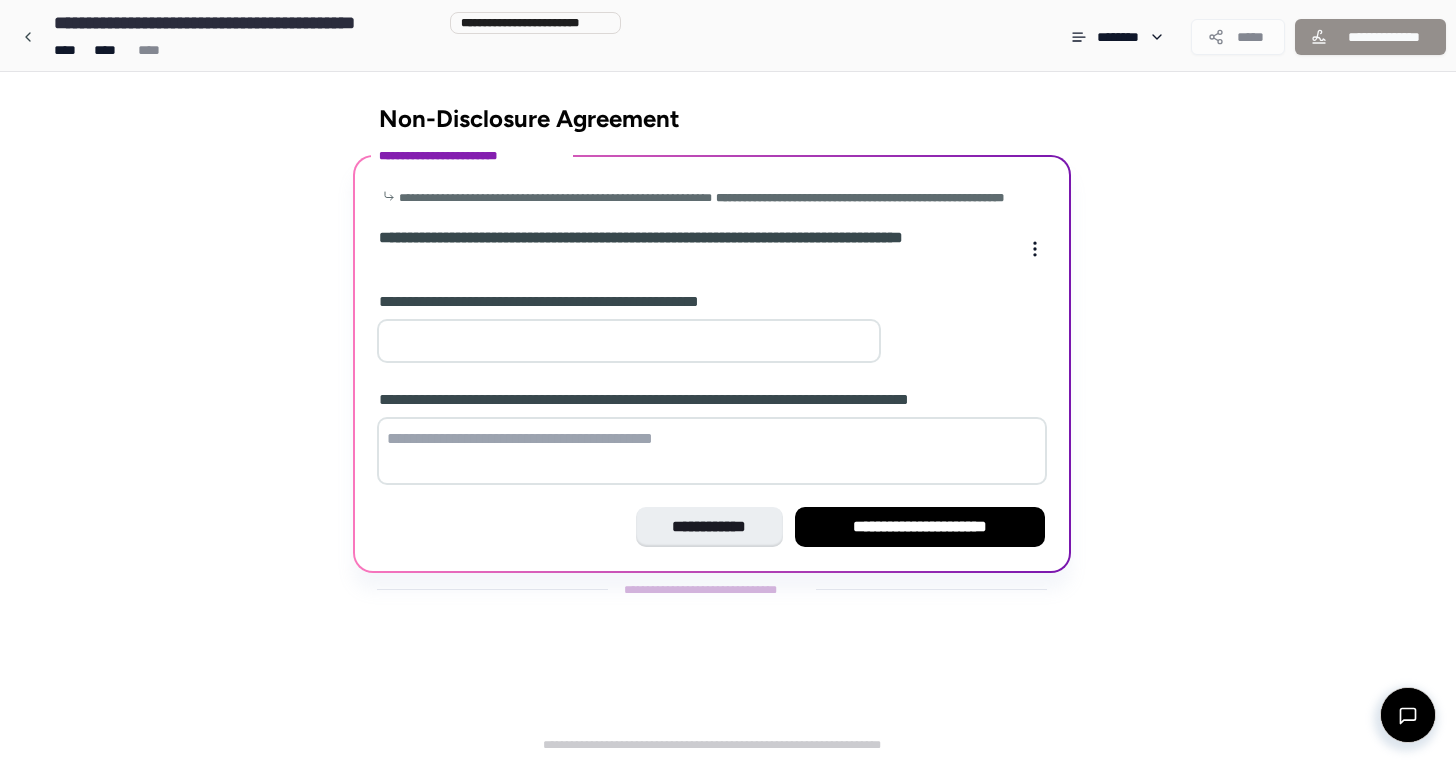 click on "*" at bounding box center (629, 341) 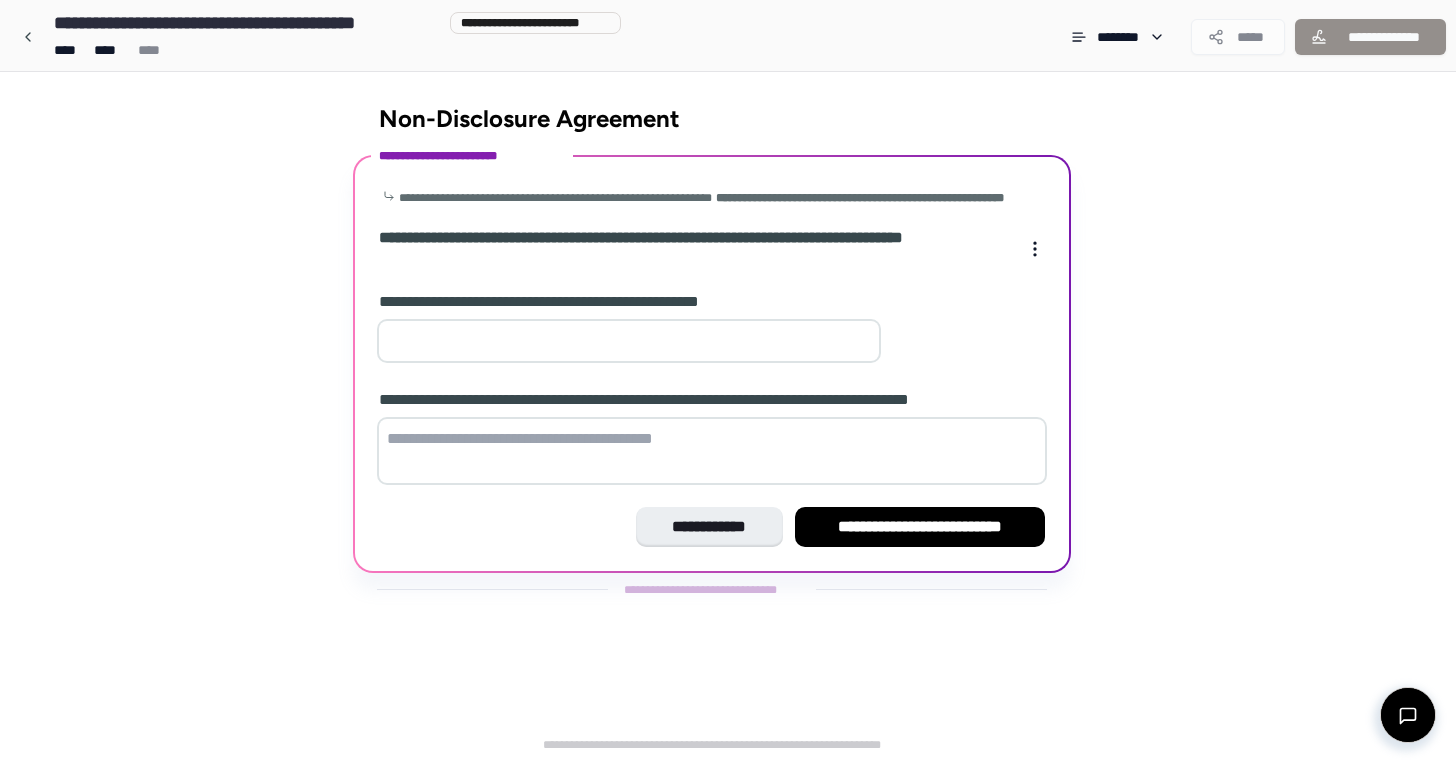 type on "*" 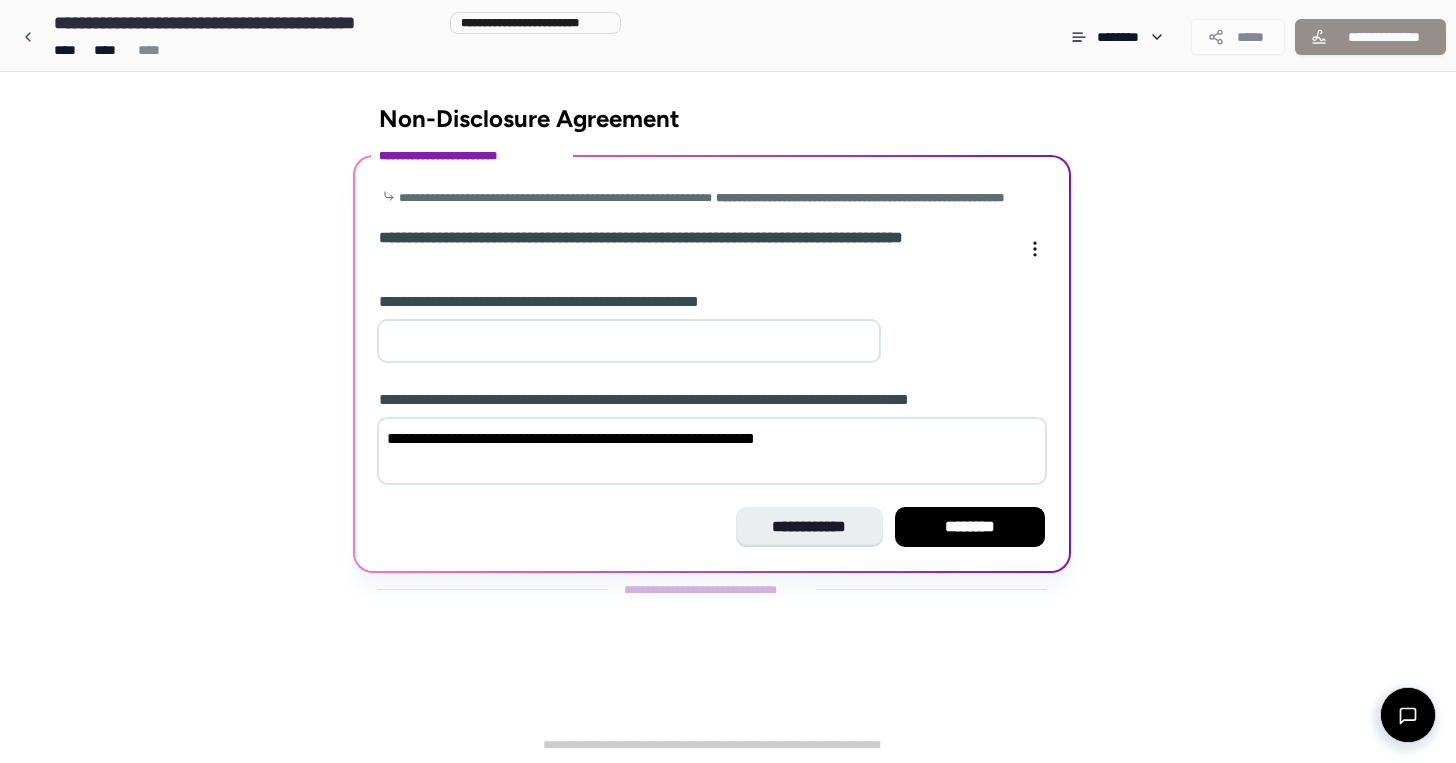 click on "**********" at bounding box center (712, 451) 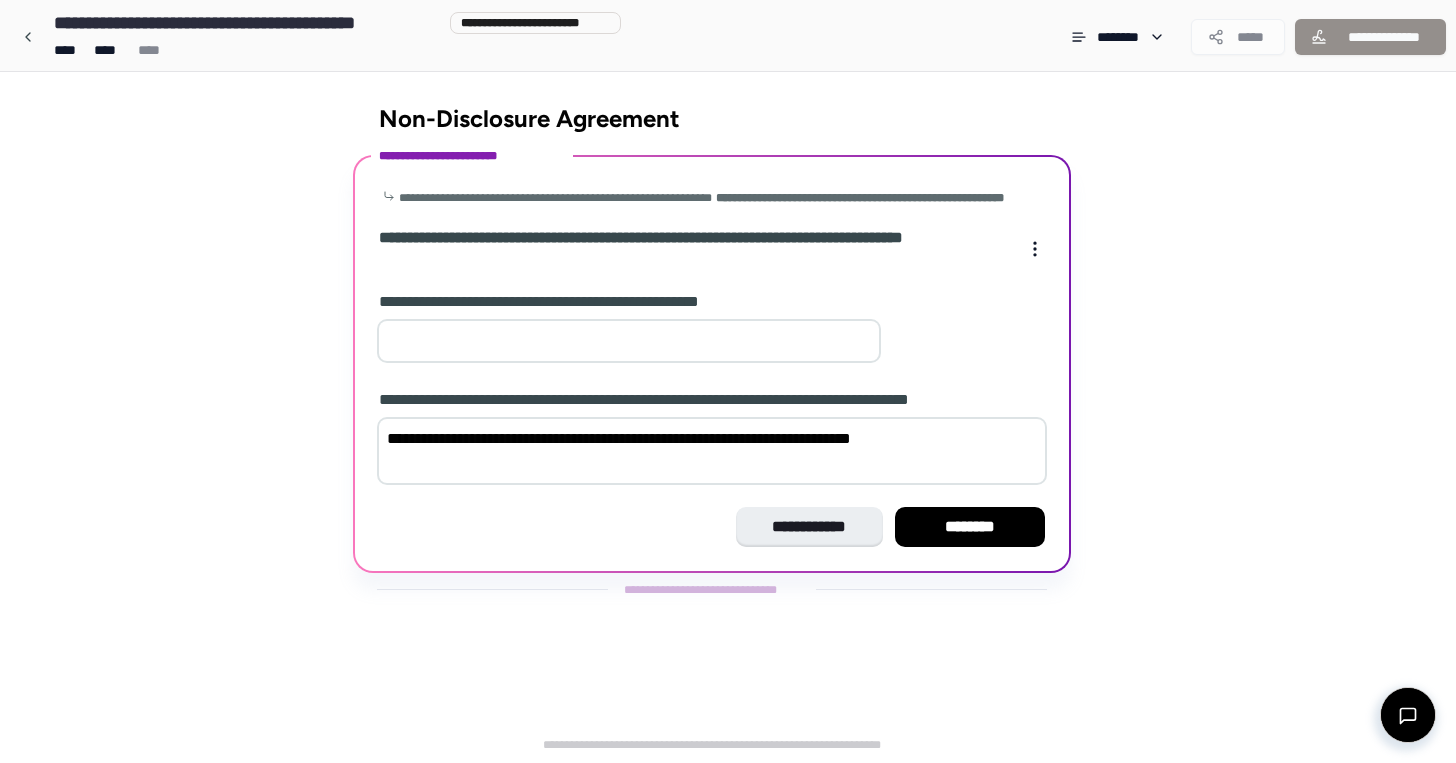 click on "**********" at bounding box center (712, 451) 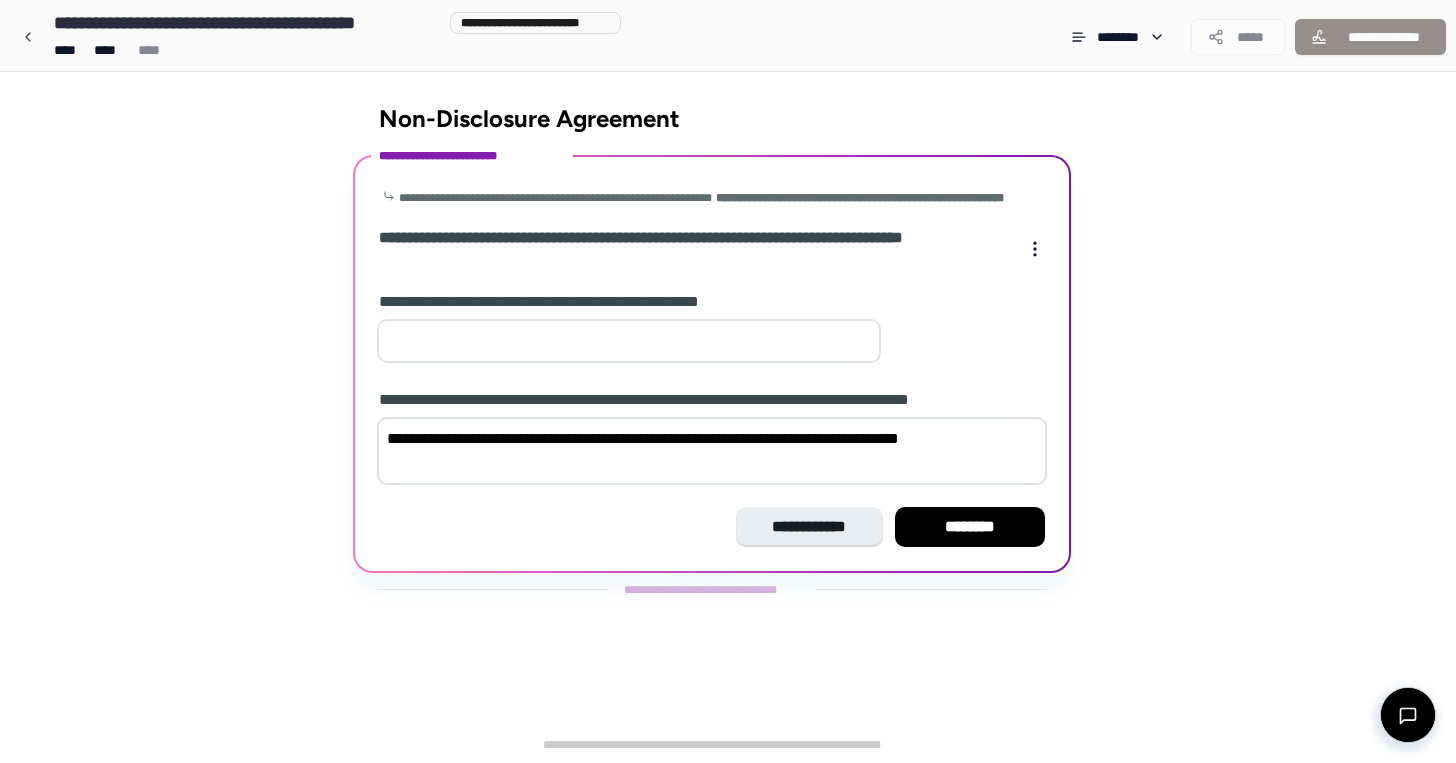 type on "**********" 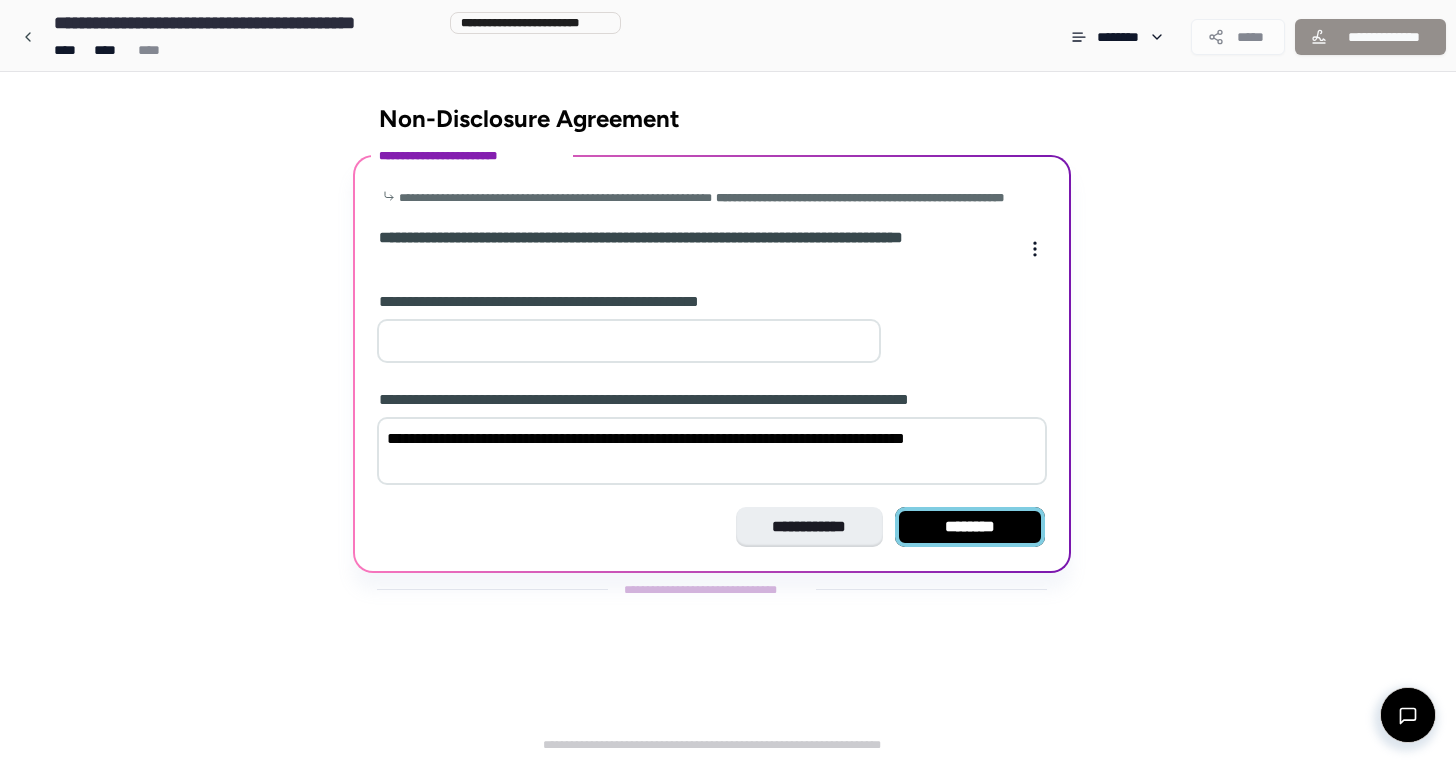 click on "********" at bounding box center (970, 527) 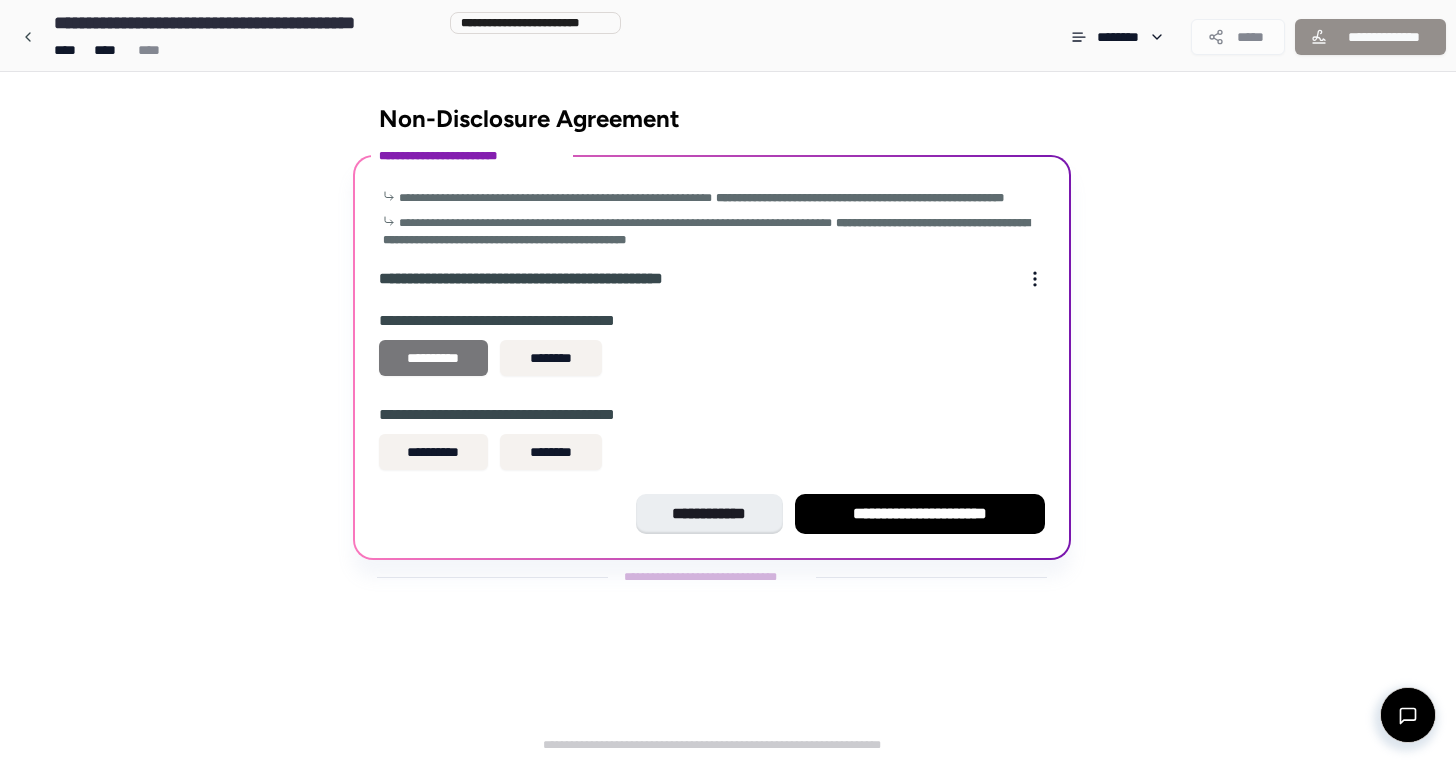 click on "**********" at bounding box center [433, 358] 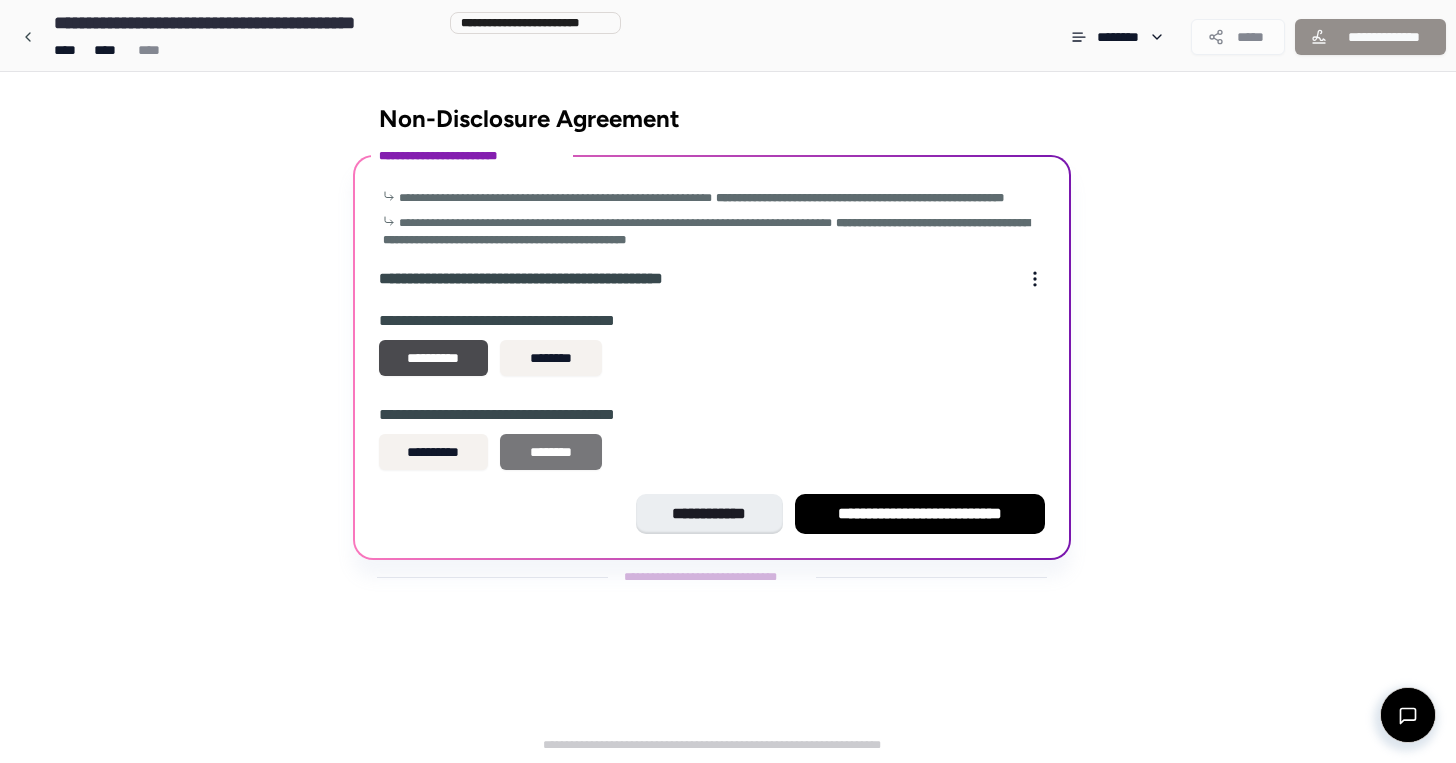 click on "********" at bounding box center [551, 452] 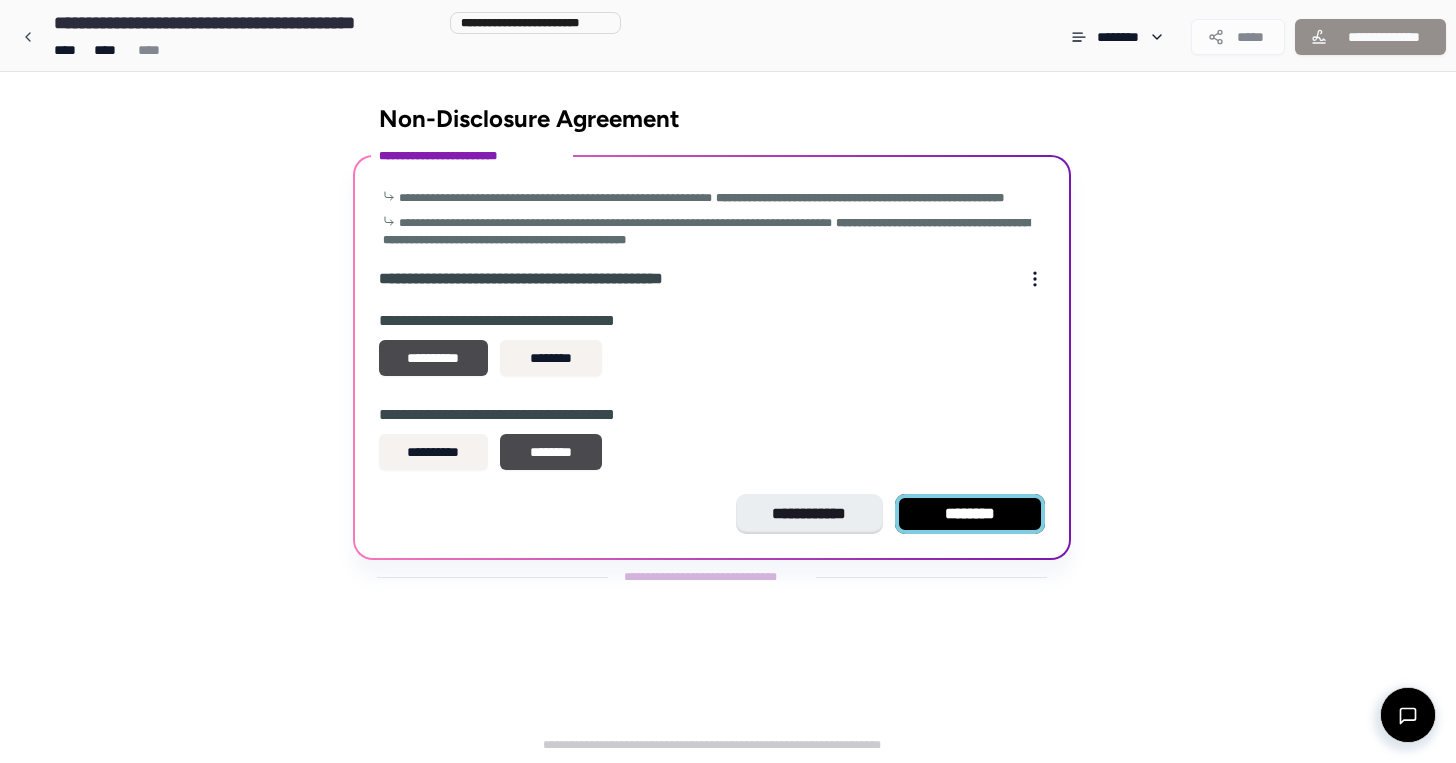 click on "********" at bounding box center [970, 514] 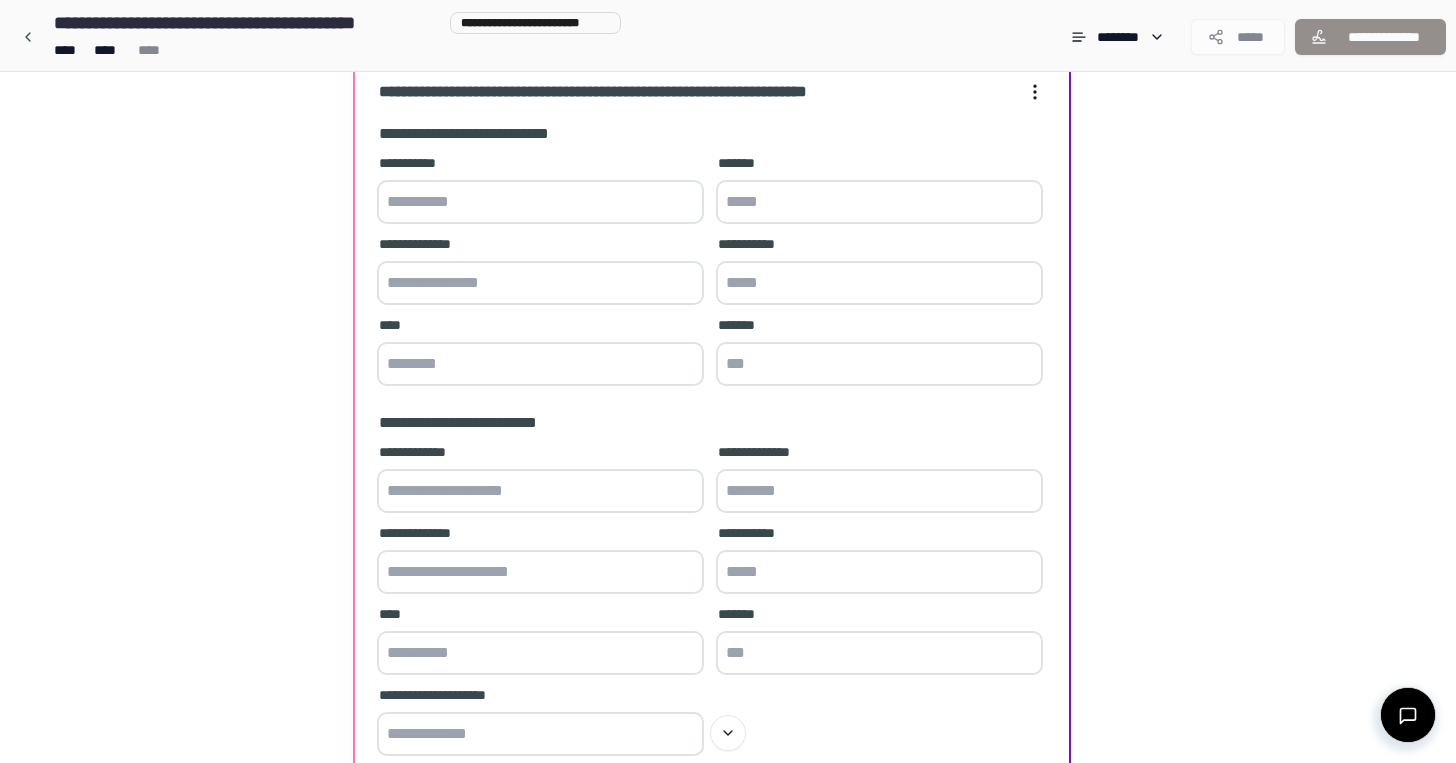 scroll, scrollTop: 208, scrollLeft: 0, axis: vertical 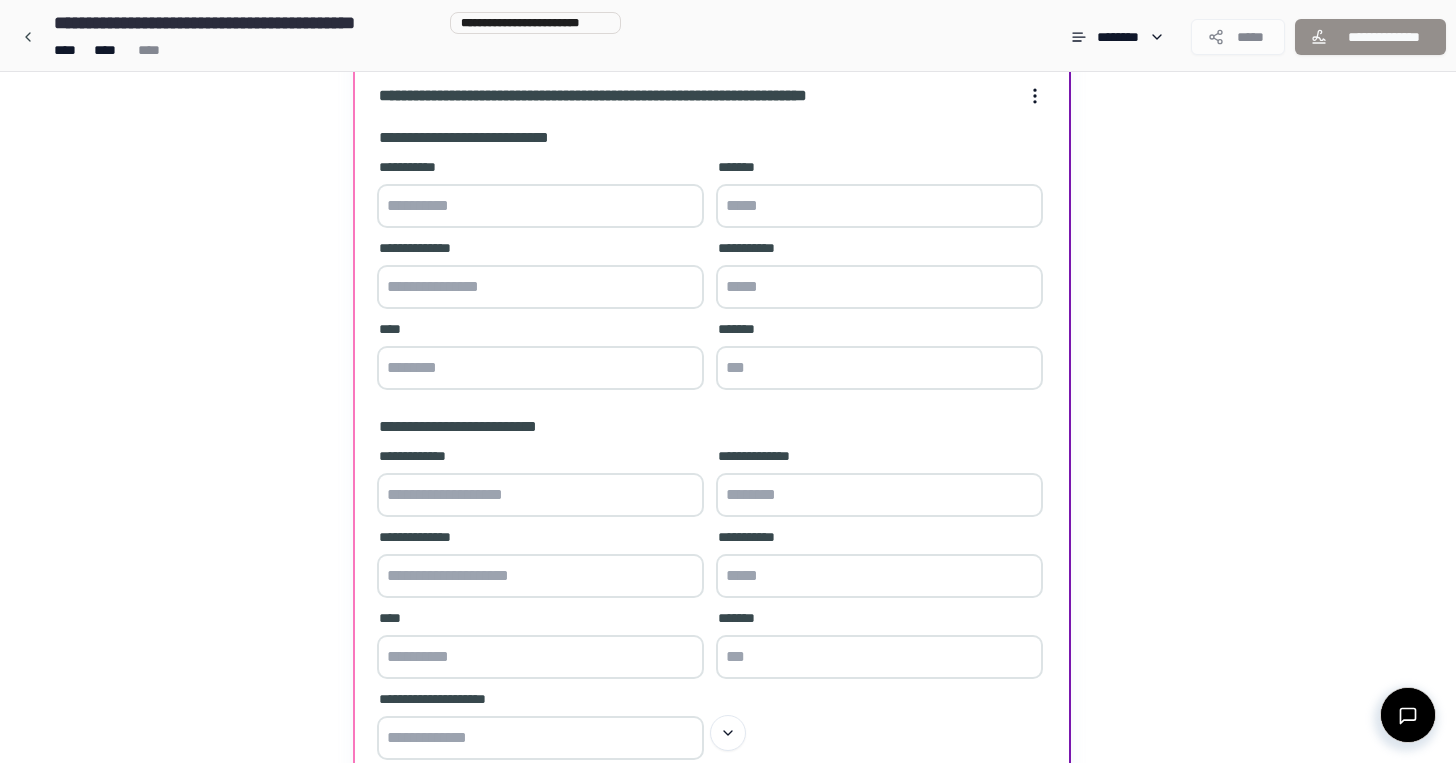 click at bounding box center [540, 206] 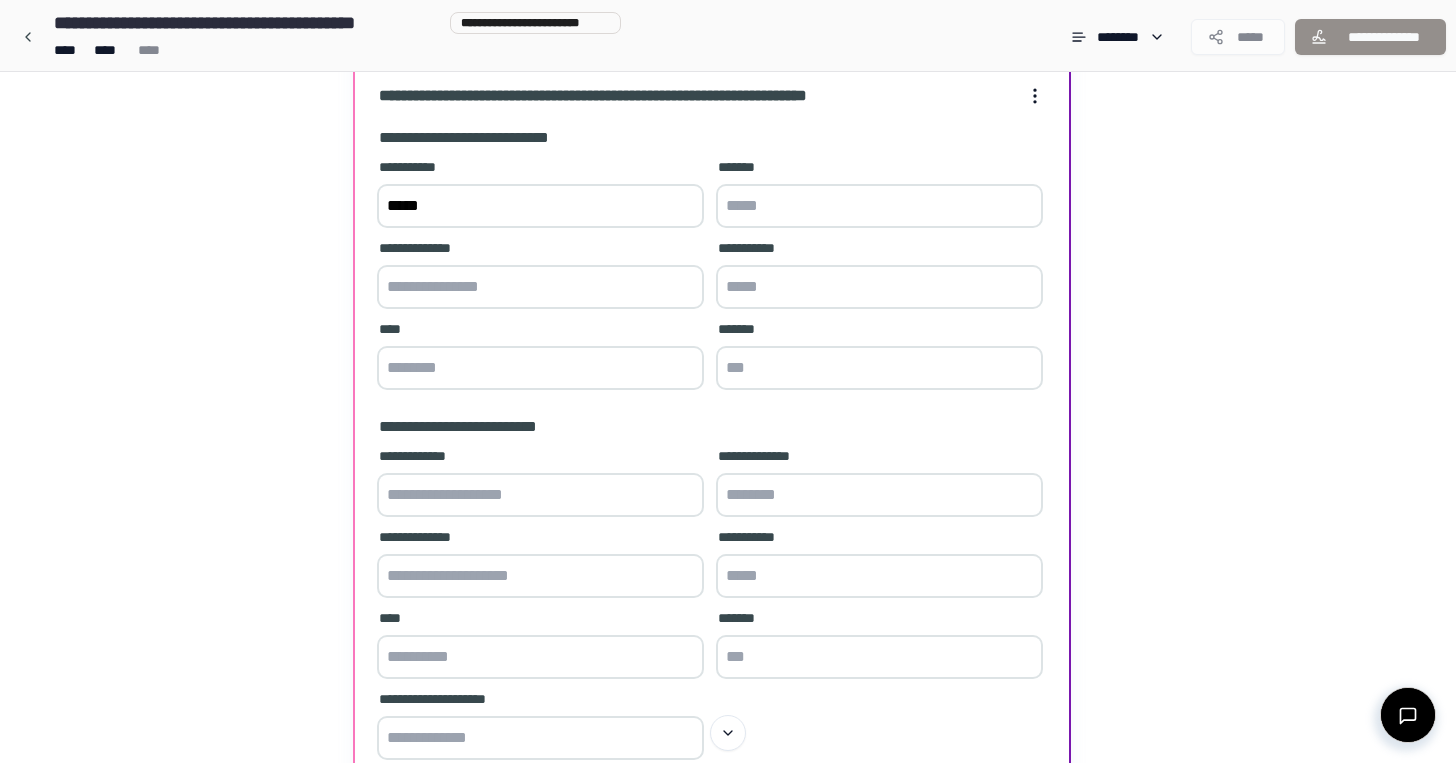 type on "****" 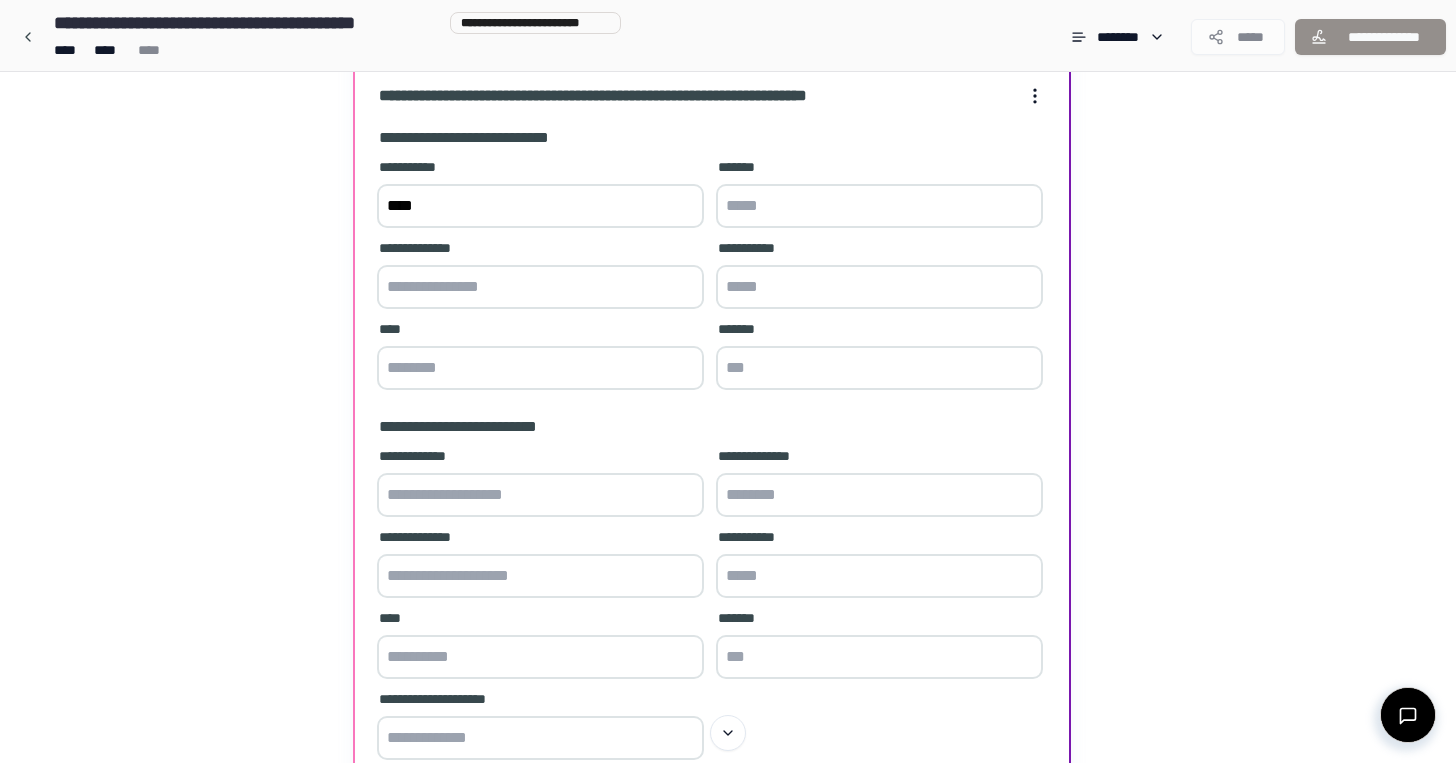 click at bounding box center [879, 206] 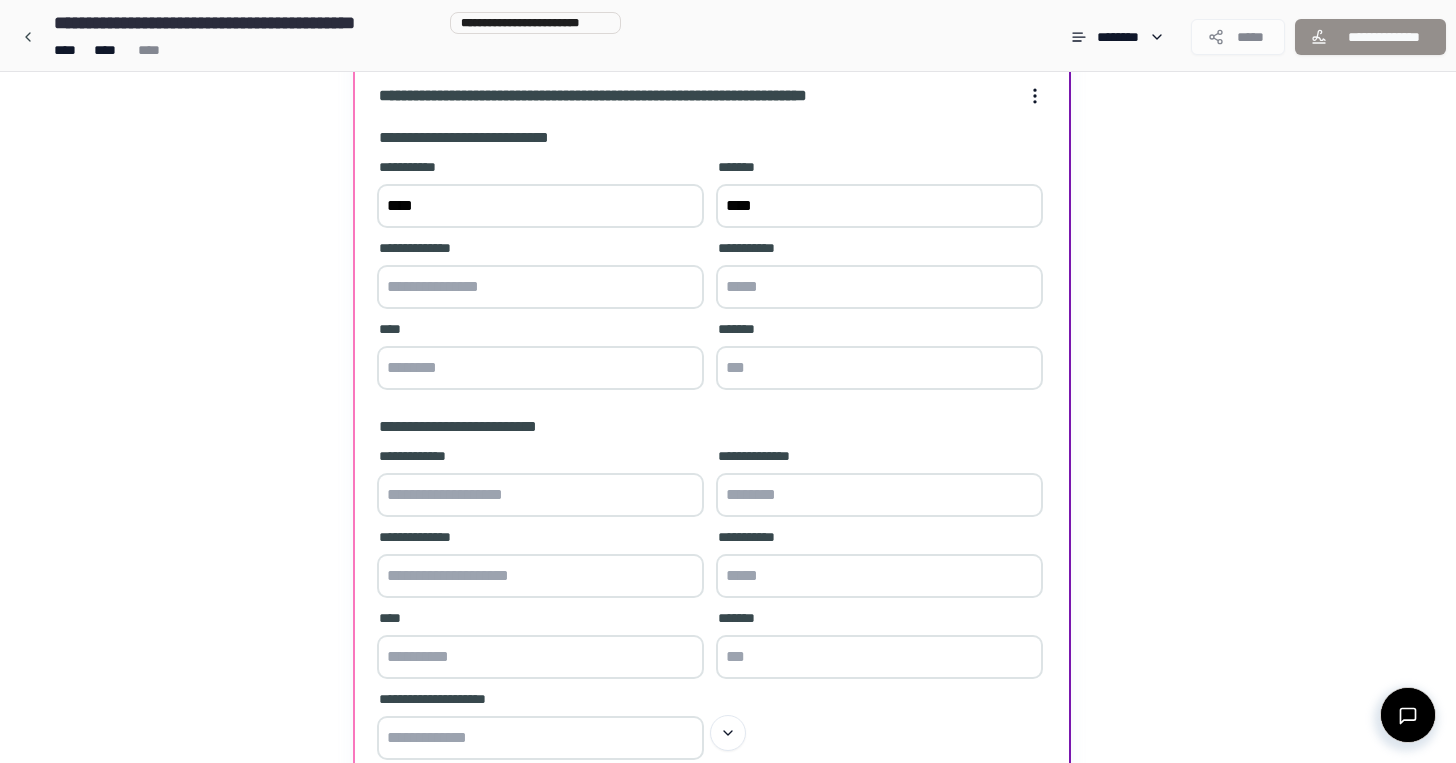 type on "****" 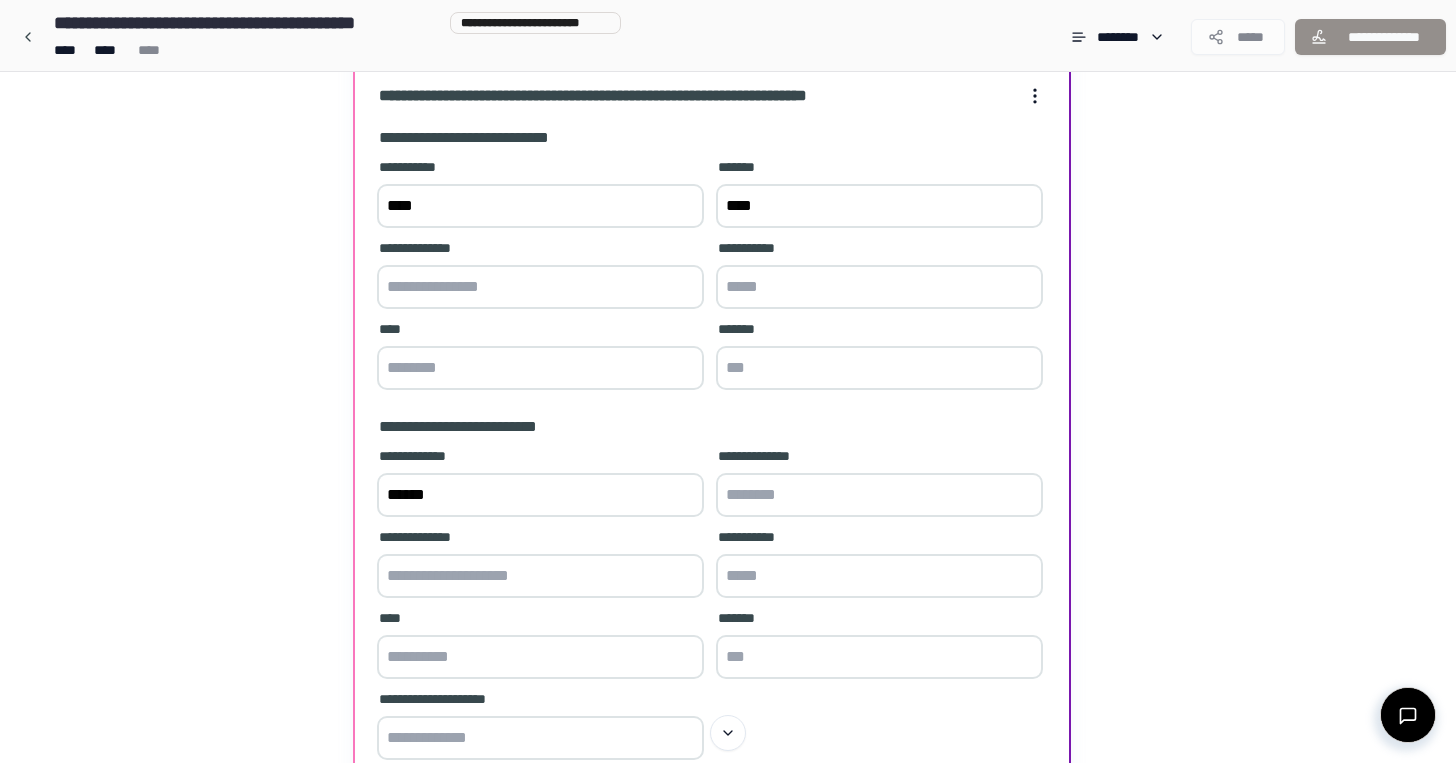type on "*******" 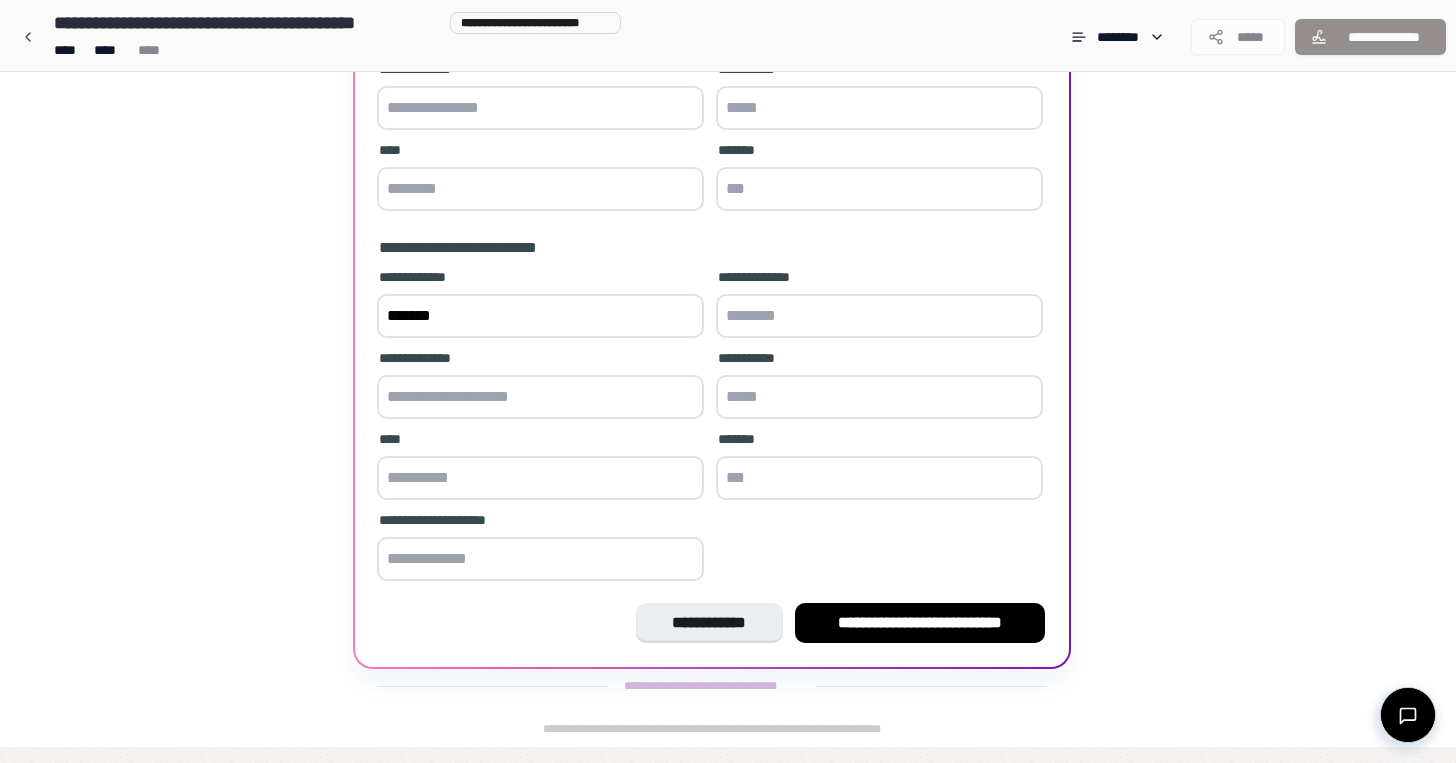 scroll, scrollTop: 387, scrollLeft: 0, axis: vertical 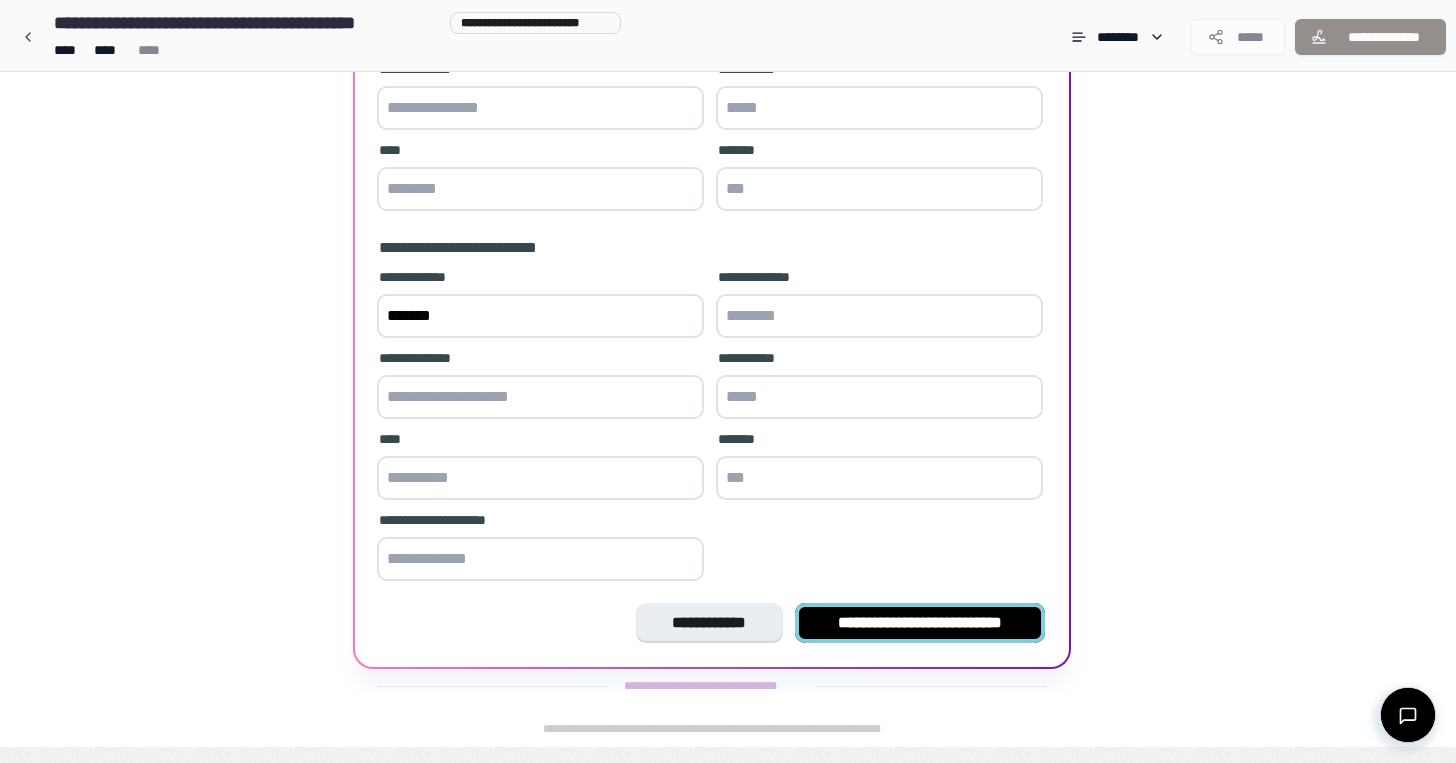 click on "**********" at bounding box center (920, 623) 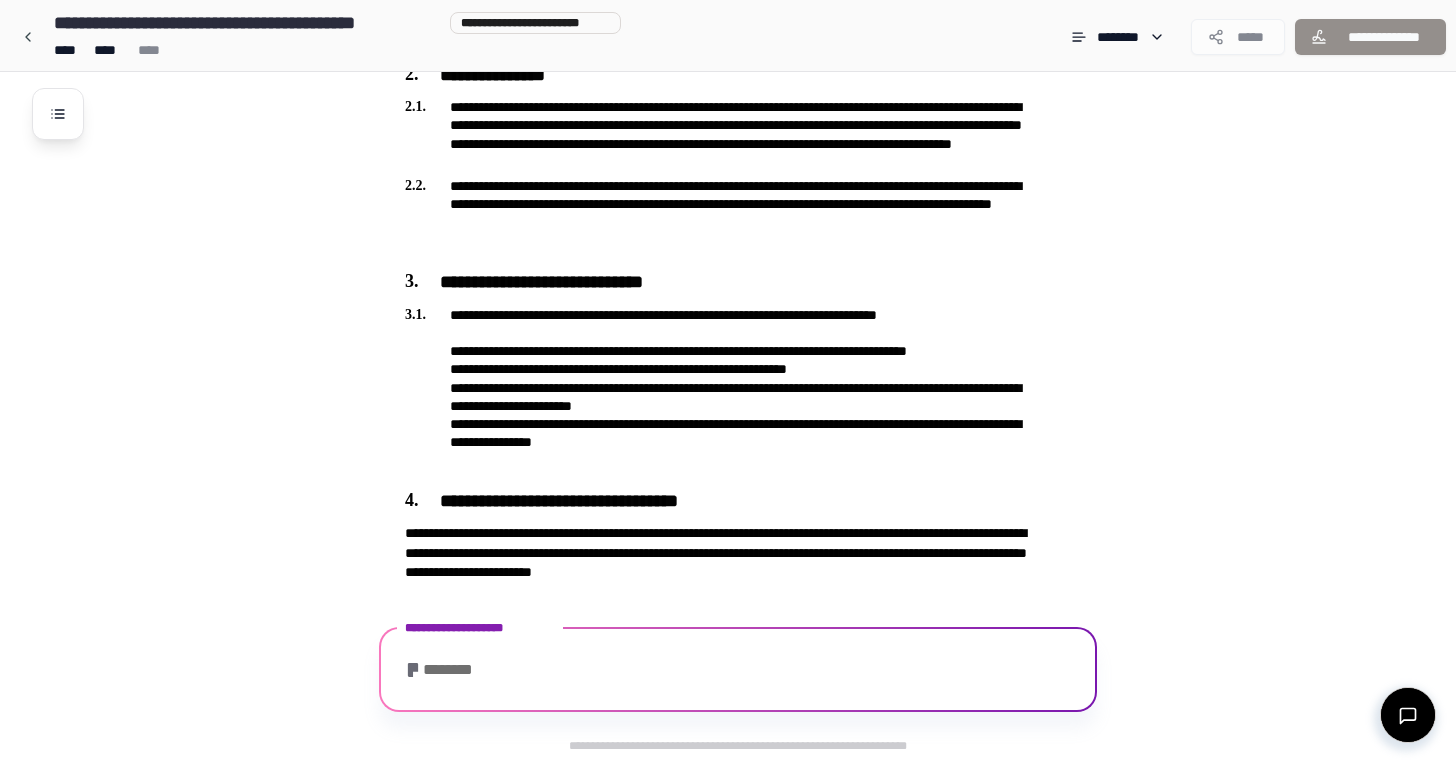 scroll, scrollTop: 791, scrollLeft: 0, axis: vertical 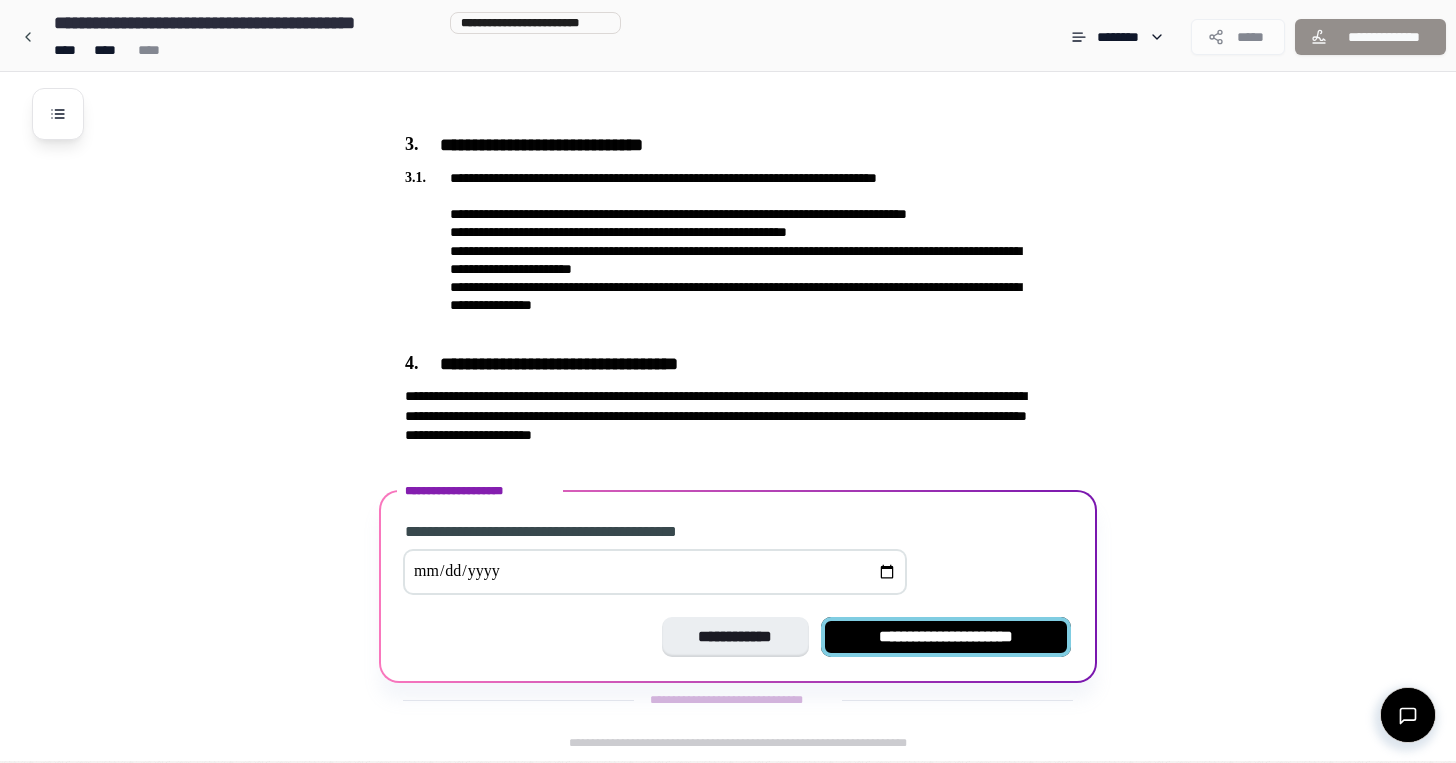 click on "**********" at bounding box center (946, 637) 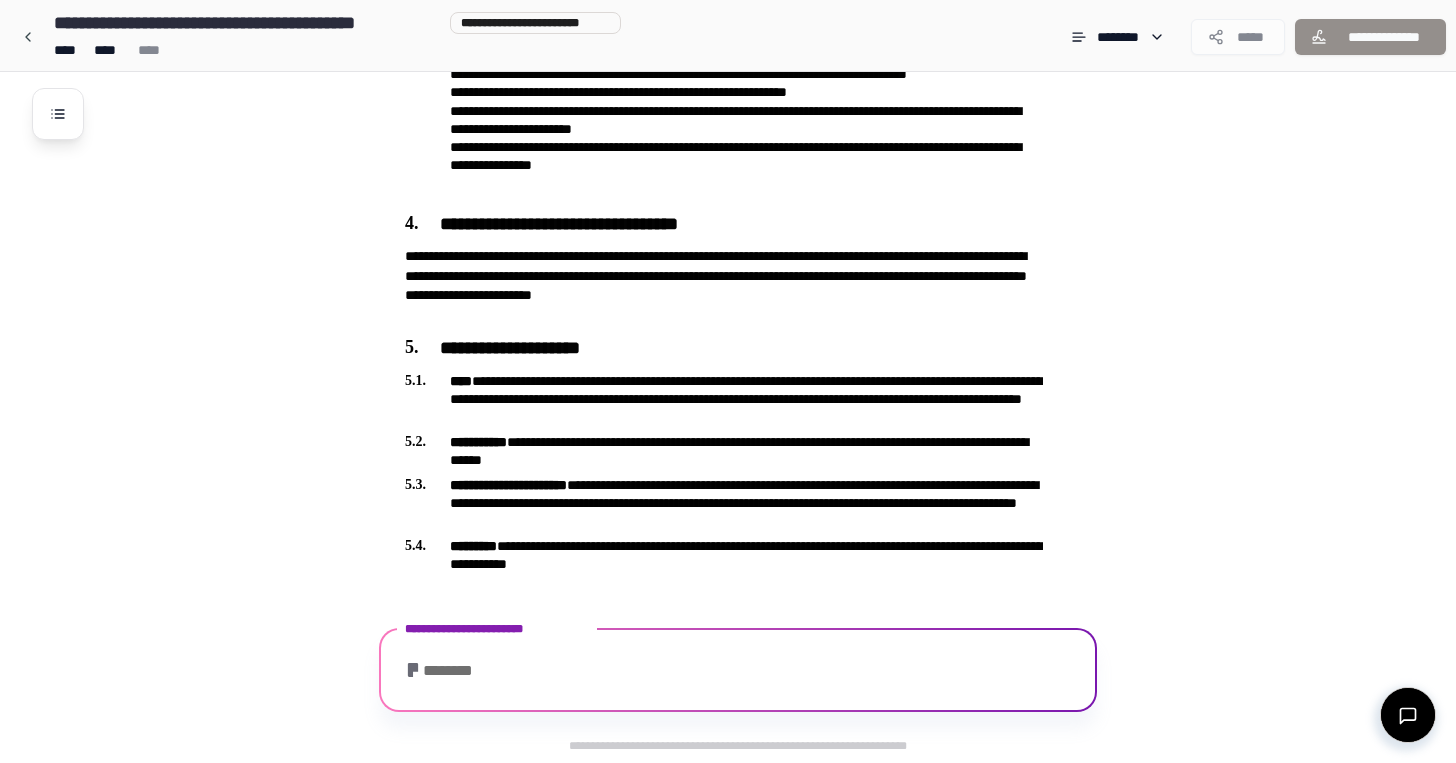 scroll, scrollTop: 1070, scrollLeft: 0, axis: vertical 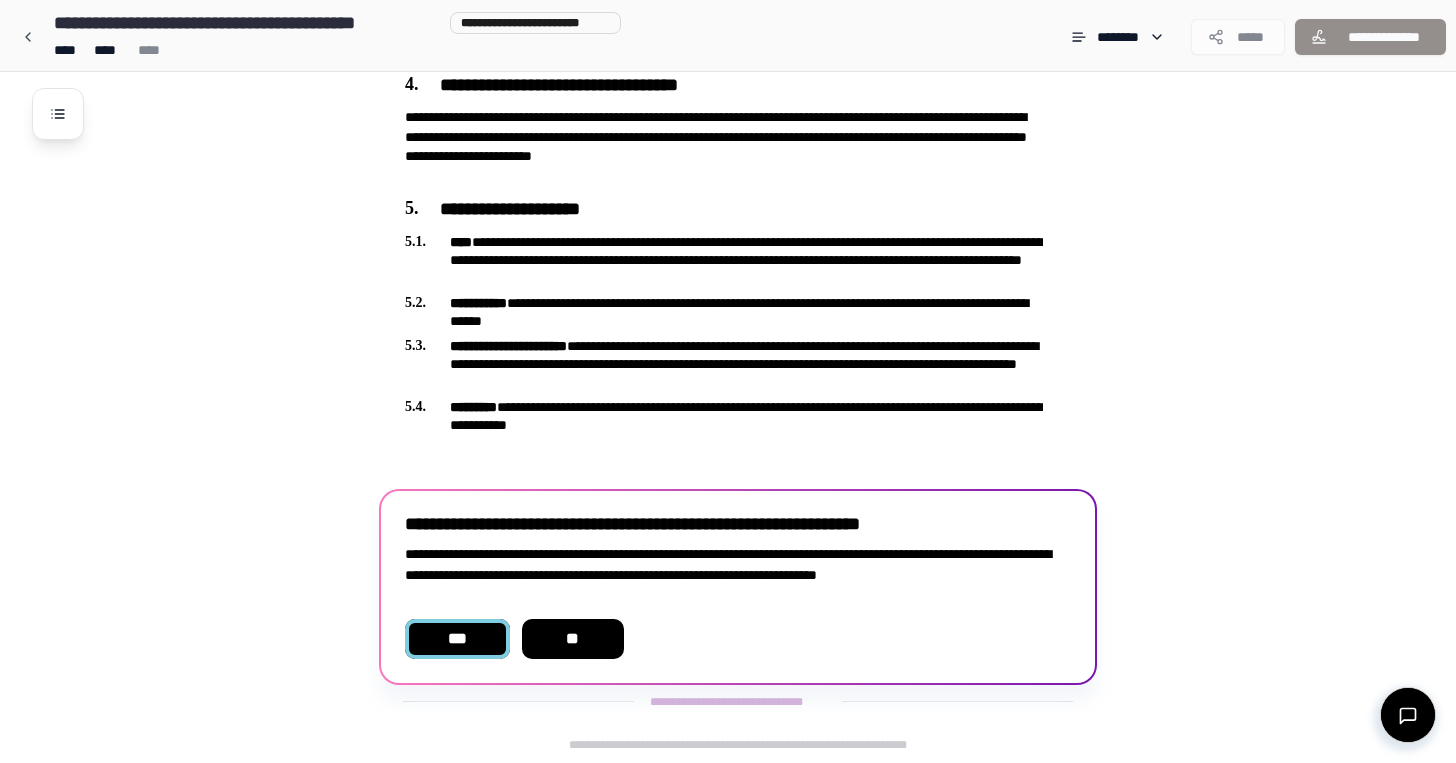 click on "***" at bounding box center (457, 639) 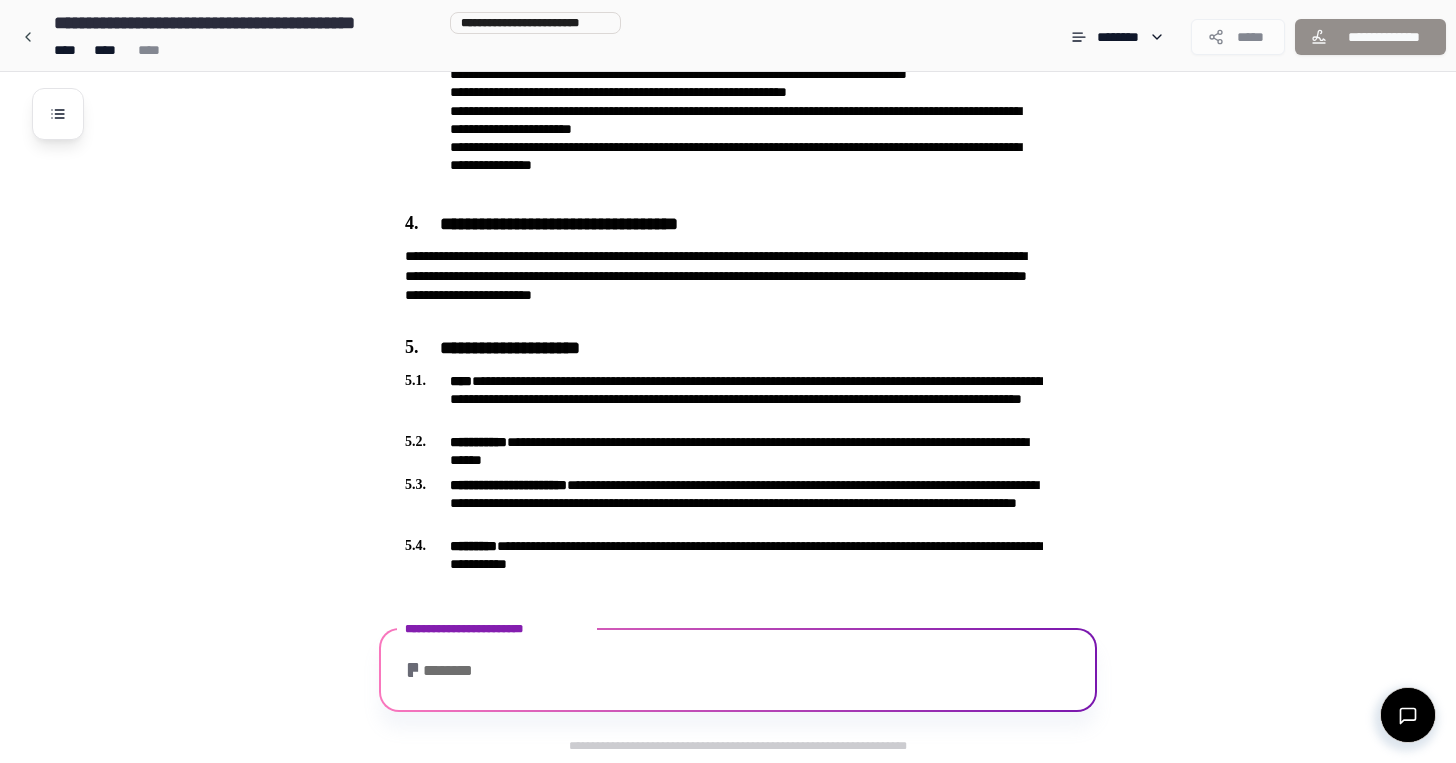 scroll, scrollTop: 1094, scrollLeft: 0, axis: vertical 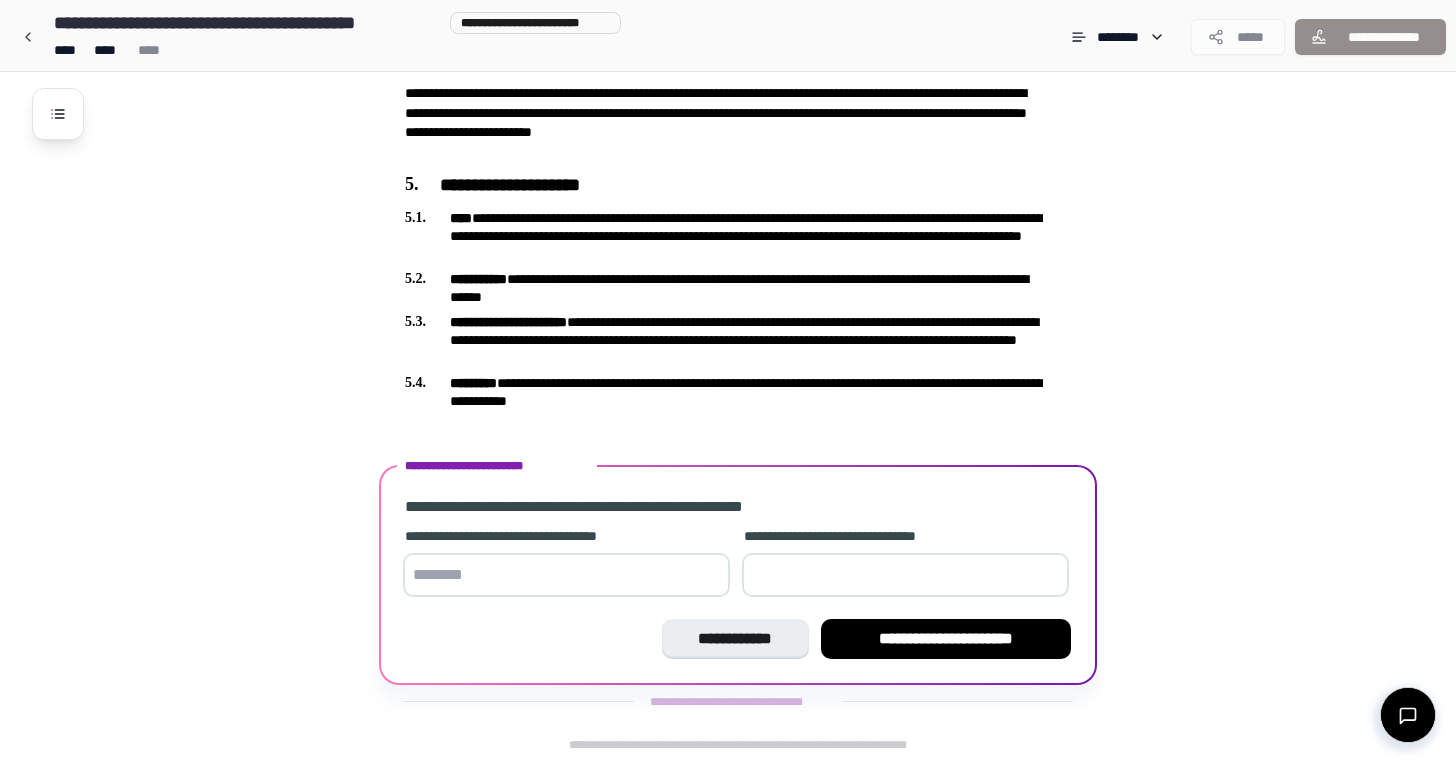 click at bounding box center [566, 575] 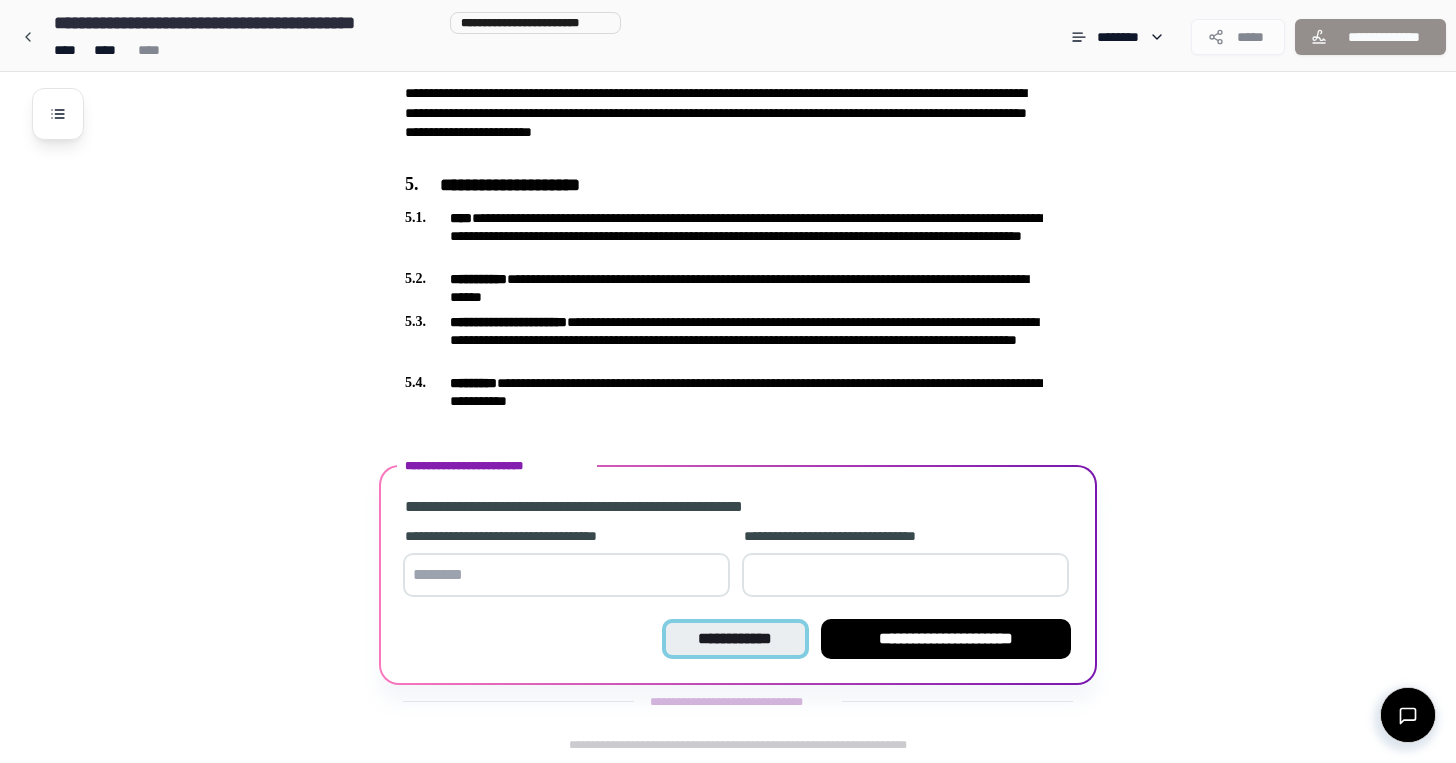 click on "**********" at bounding box center [735, 639] 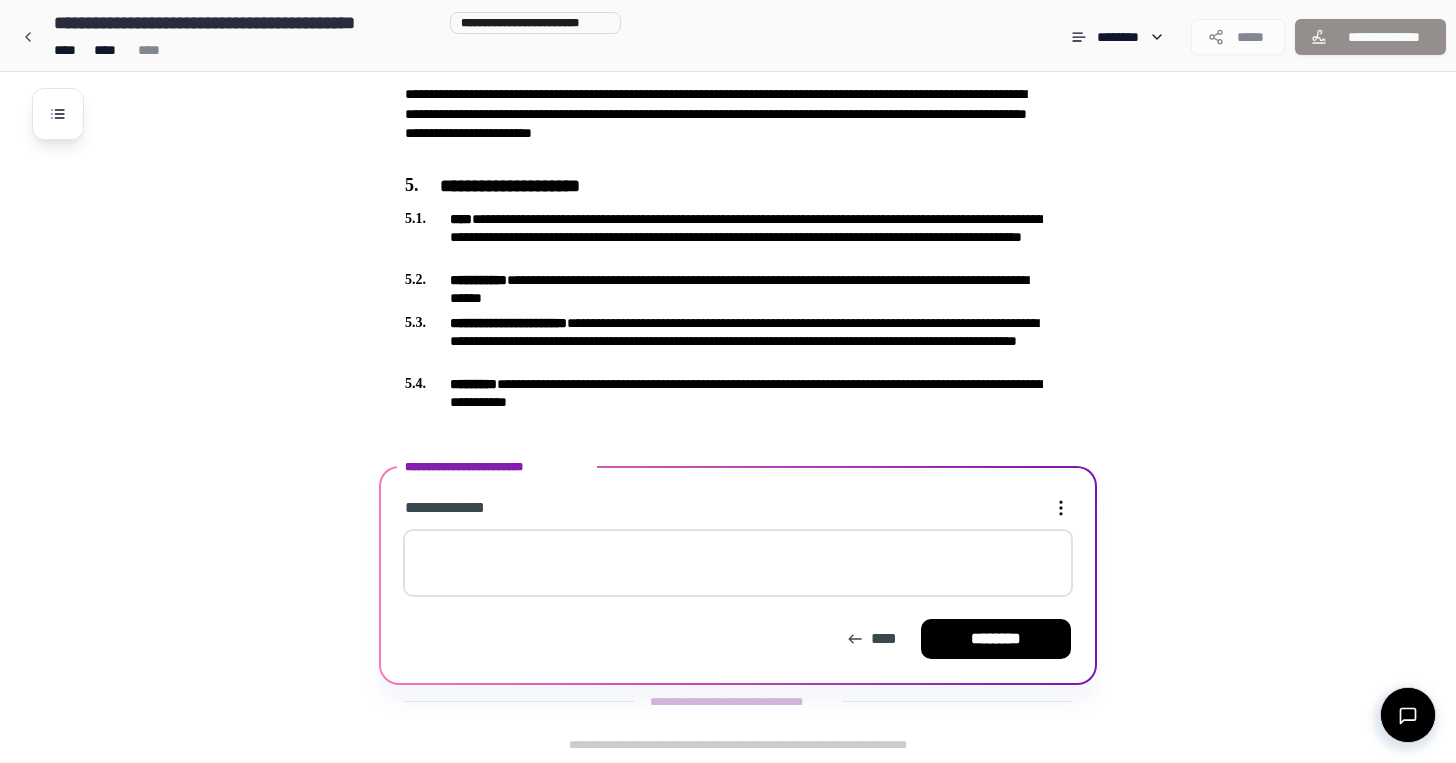 click at bounding box center [738, 563] 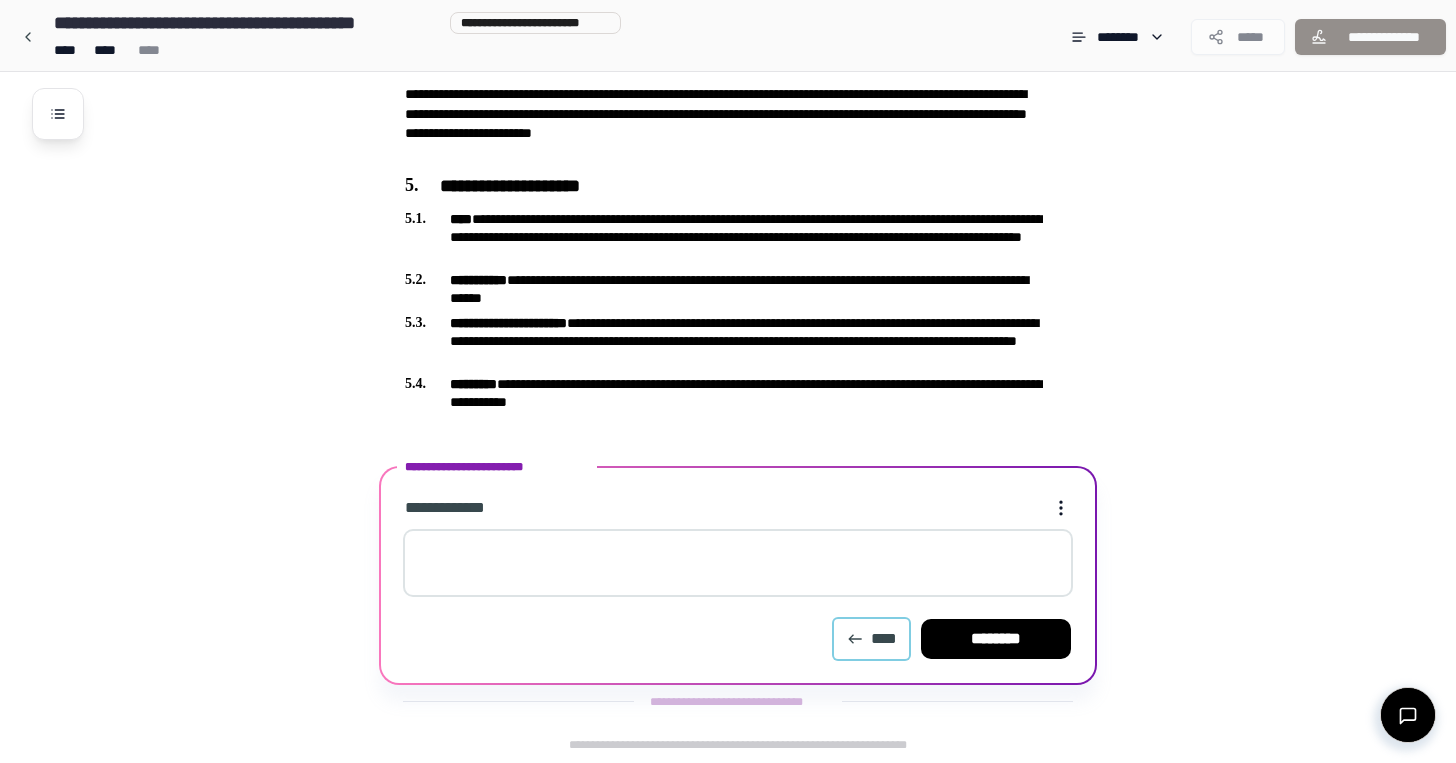 click on "****" at bounding box center (871, 639) 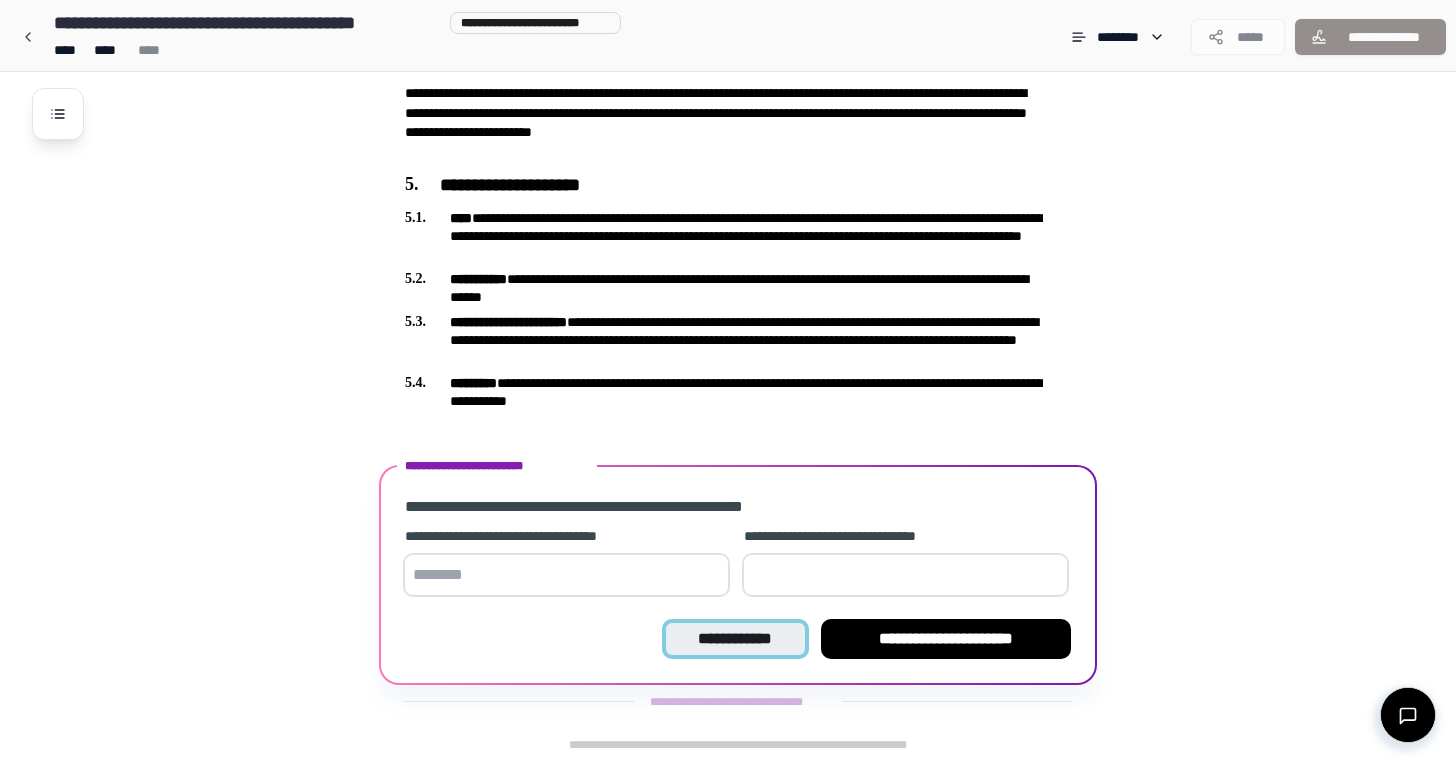 click on "**********" at bounding box center (735, 639) 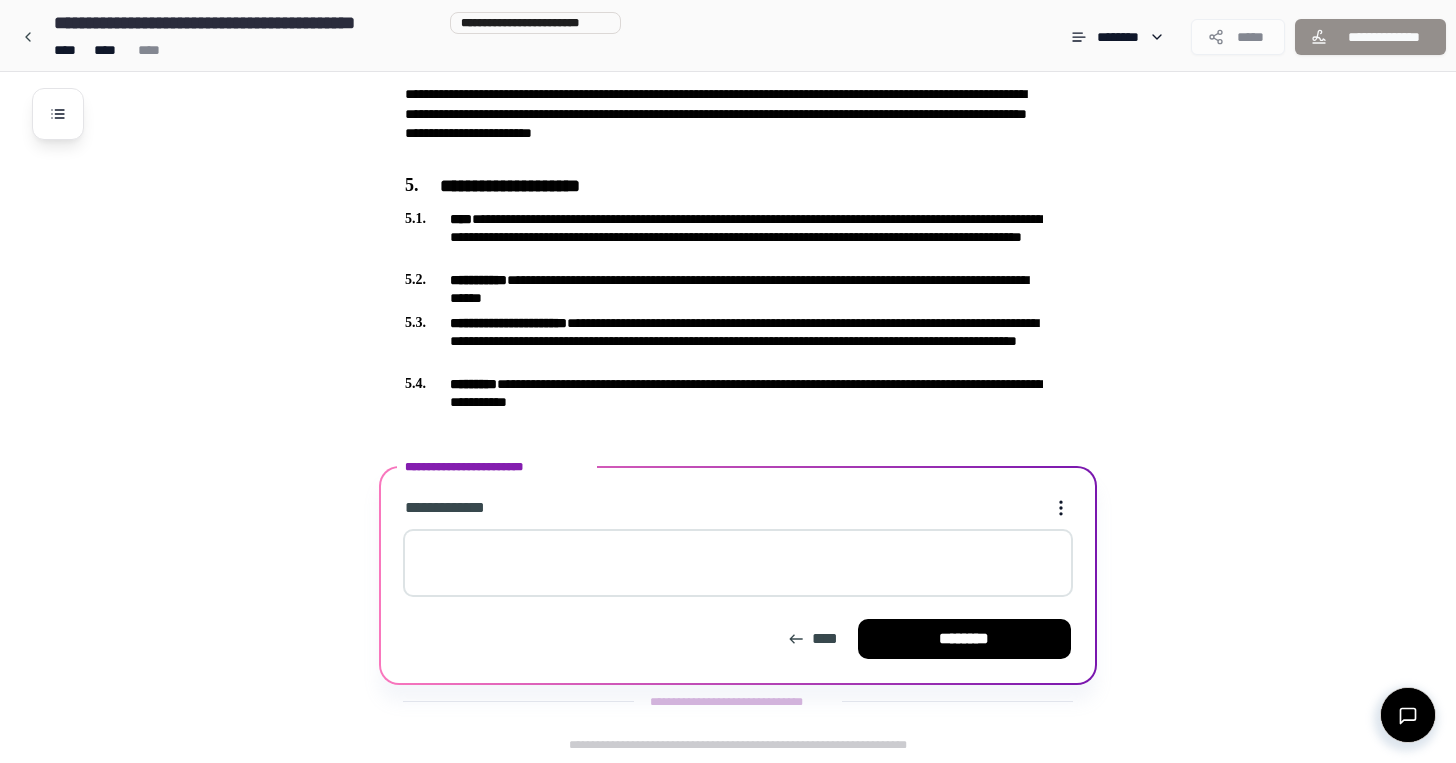 scroll, scrollTop: 1093, scrollLeft: 0, axis: vertical 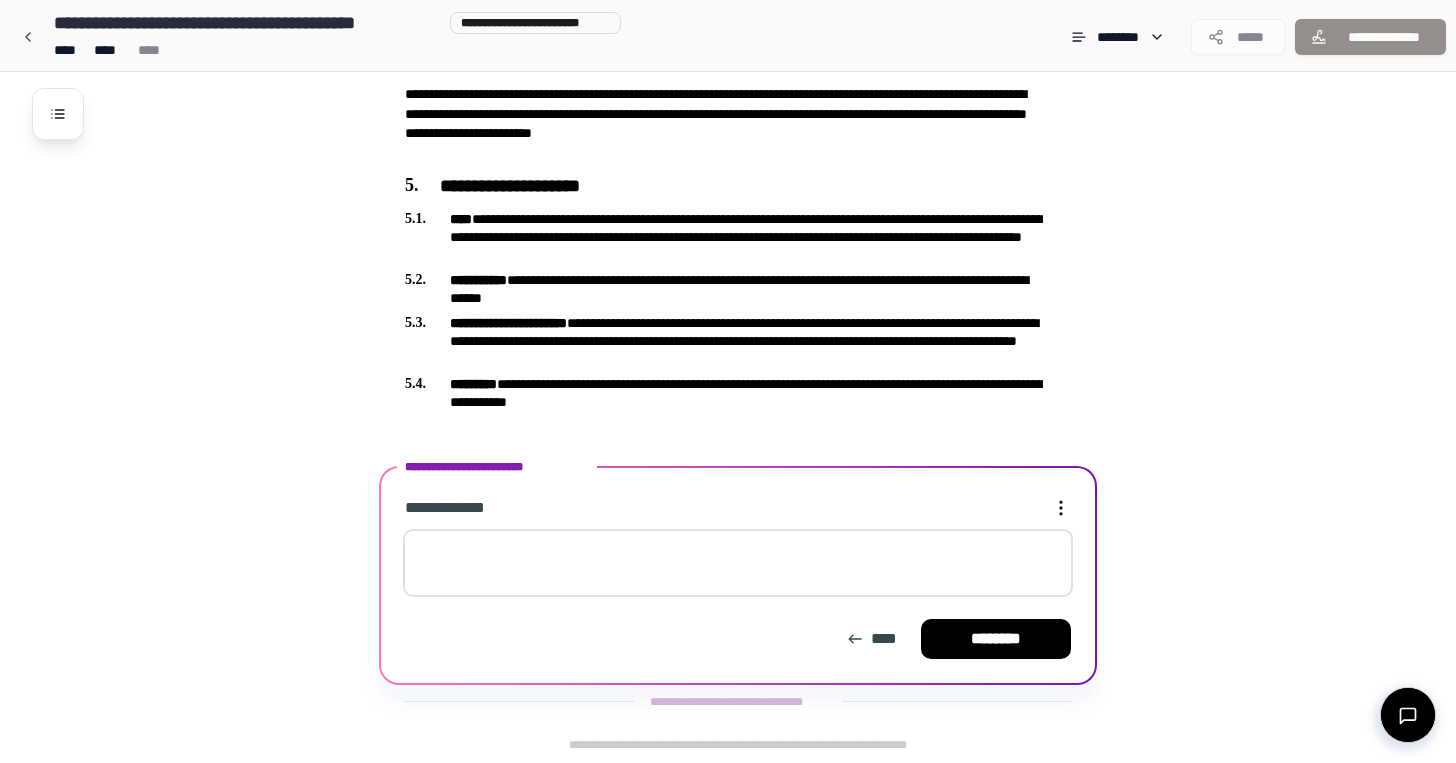 click at bounding box center (738, 563) 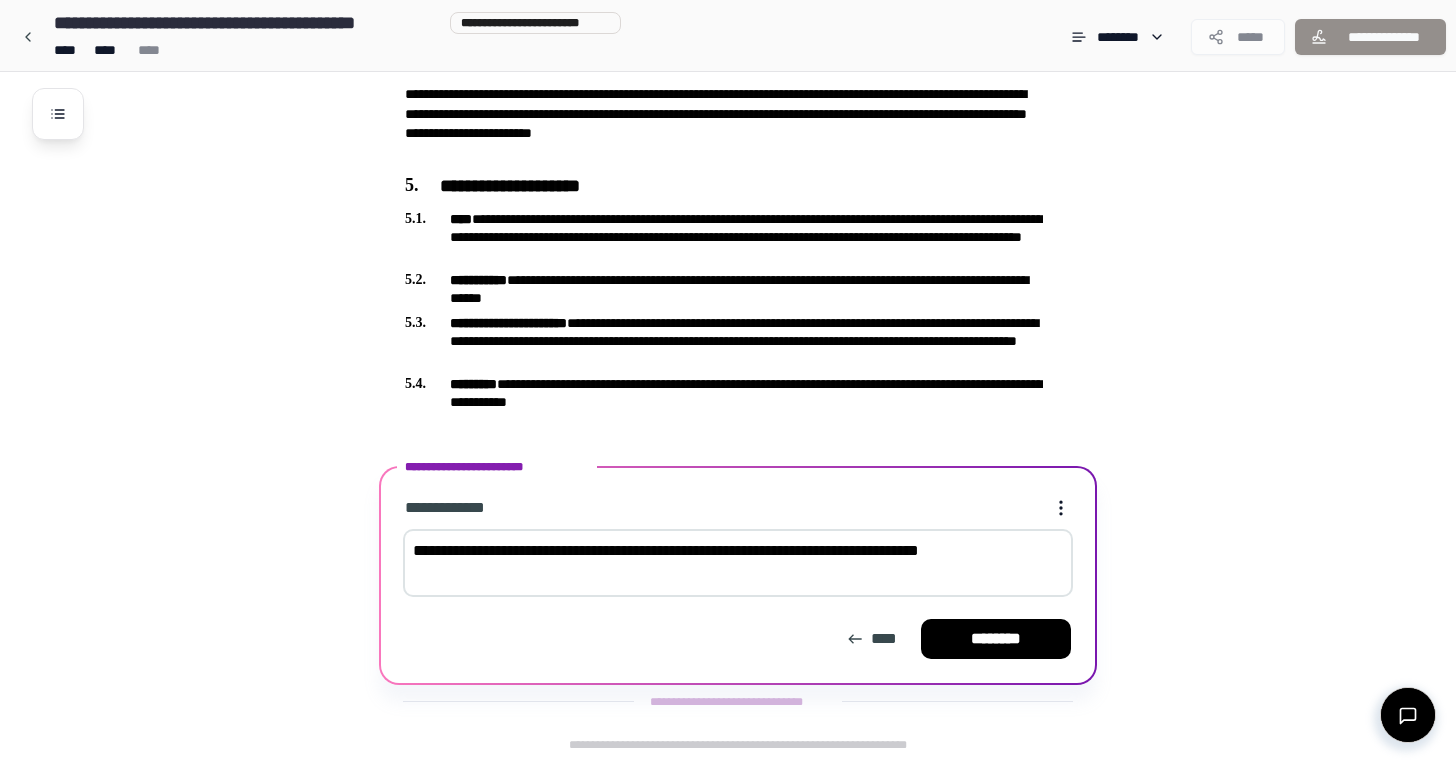 click on "**********" at bounding box center [738, 563] 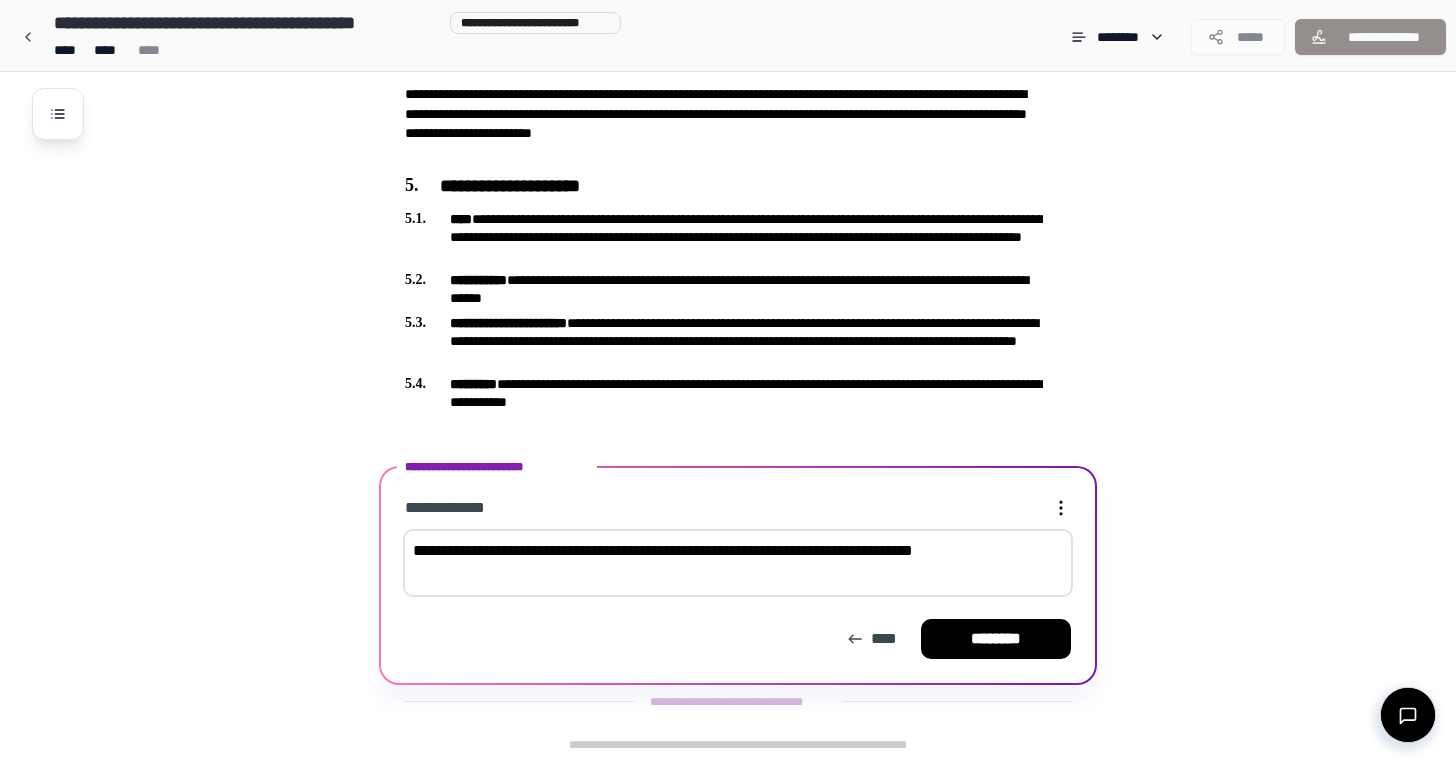 click on "**********" at bounding box center [738, 563] 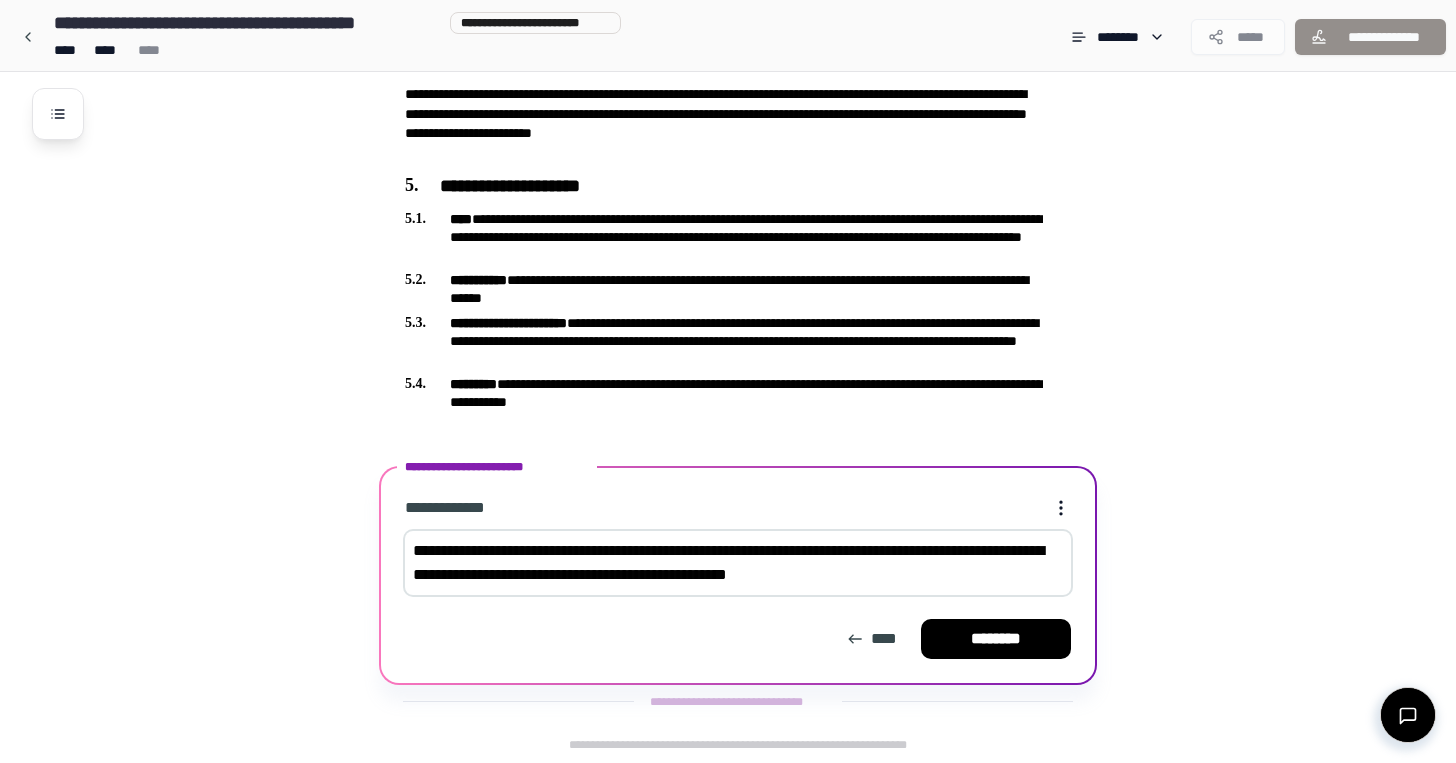 type on "**********" 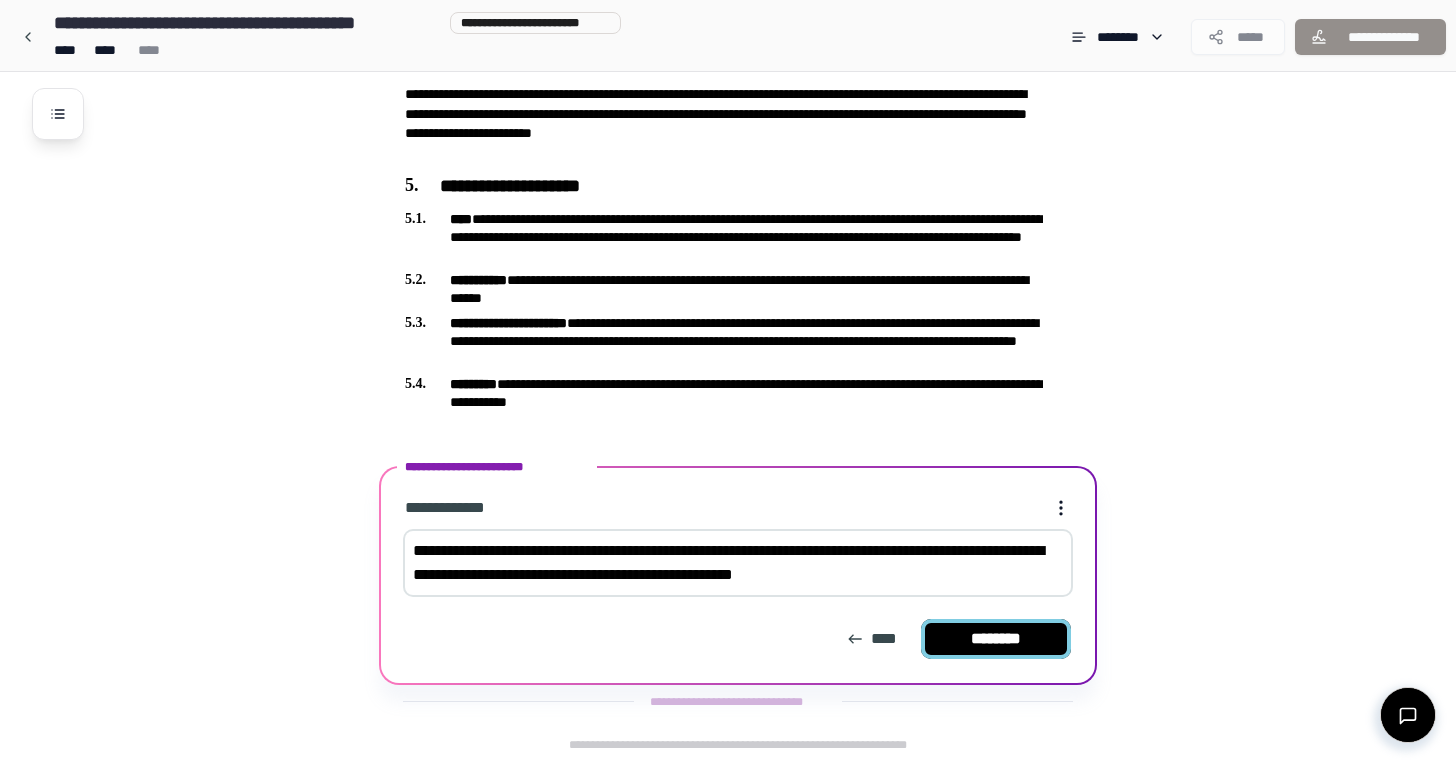 click on "********" at bounding box center (996, 639) 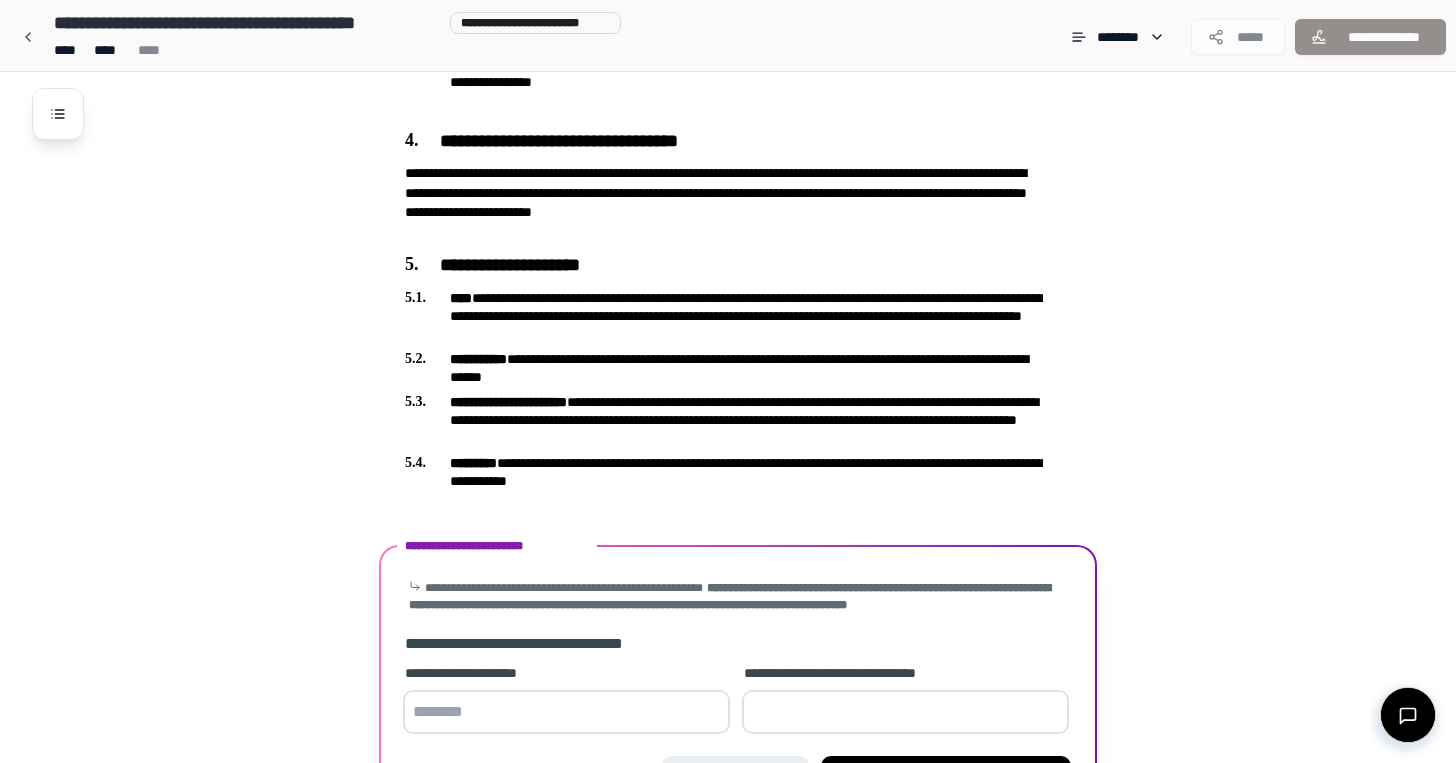 scroll, scrollTop: 1151, scrollLeft: 0, axis: vertical 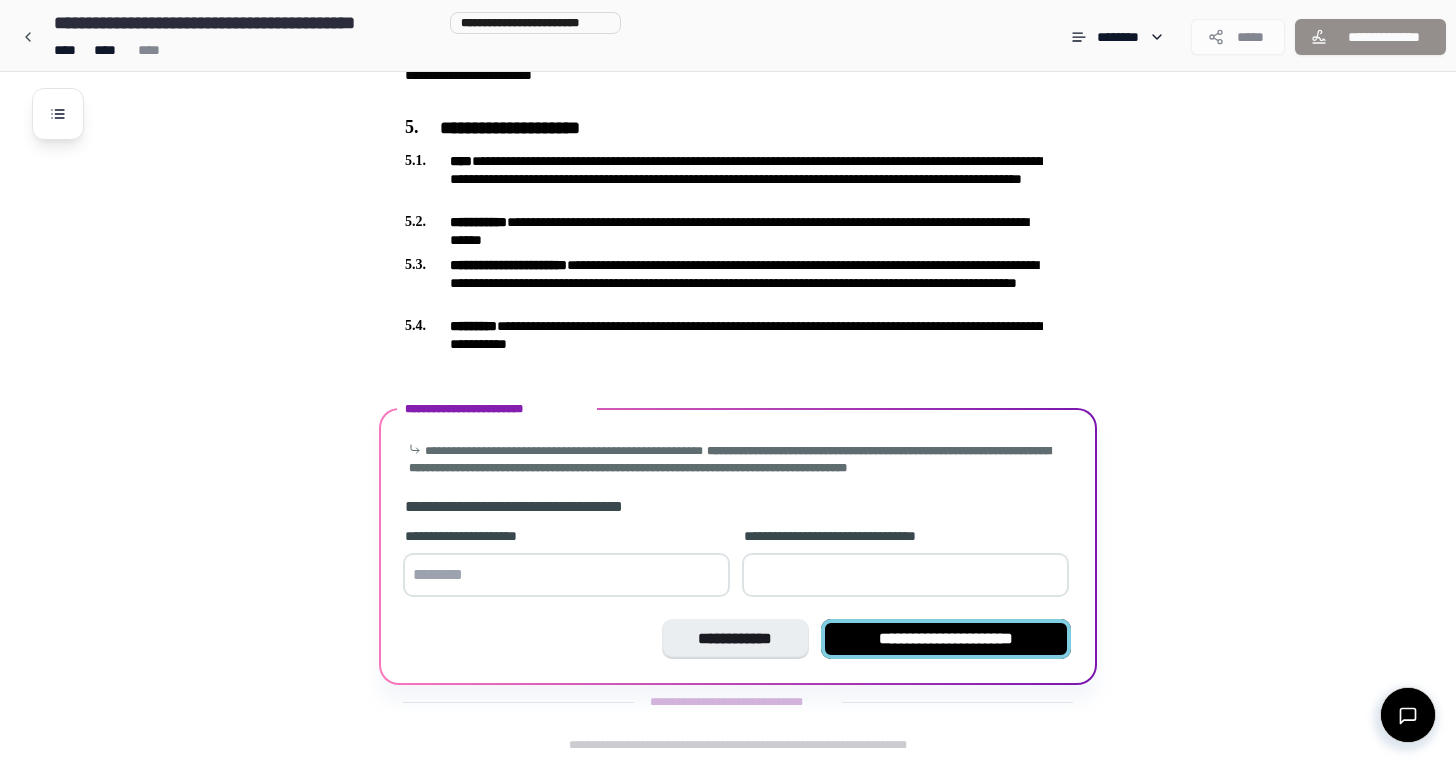 click on "**********" at bounding box center [946, 639] 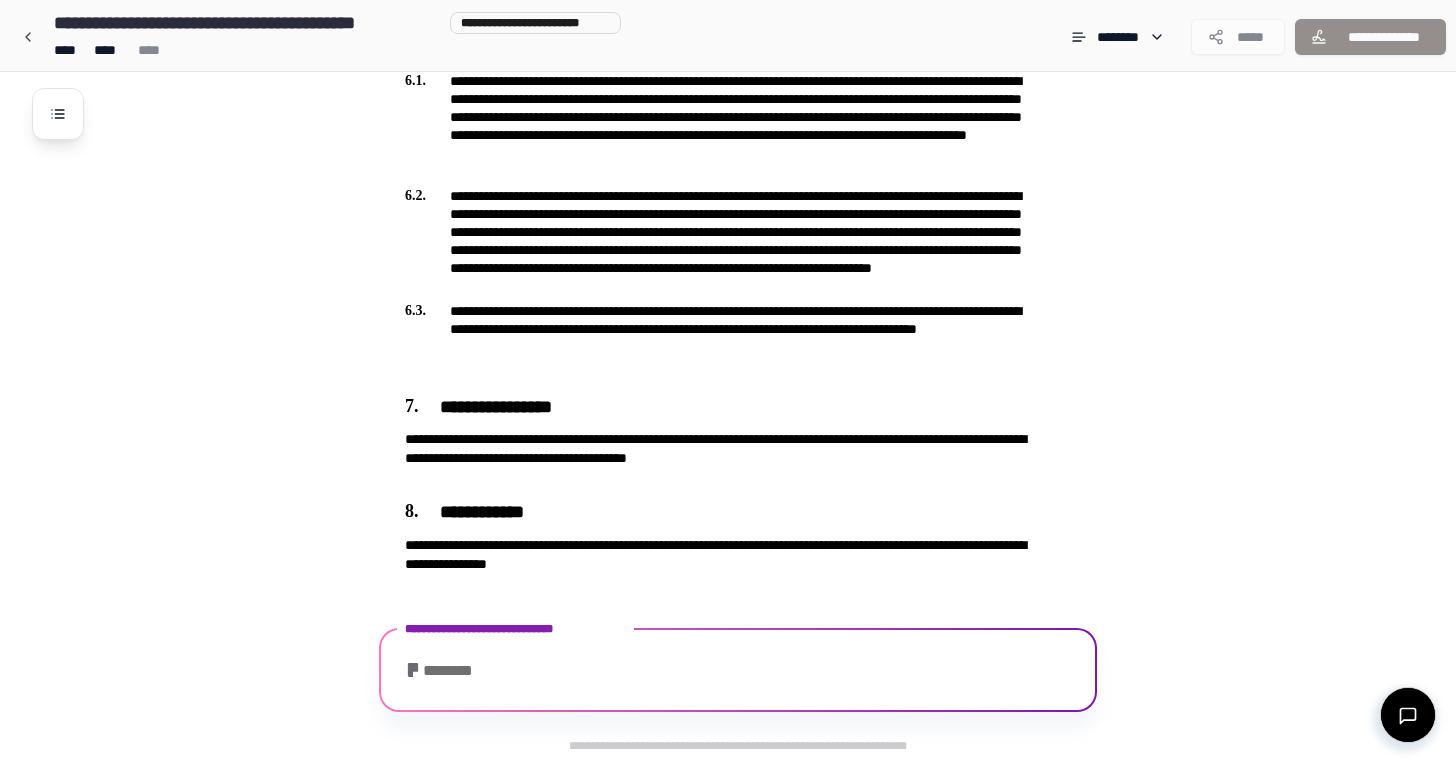 scroll, scrollTop: 1670, scrollLeft: 0, axis: vertical 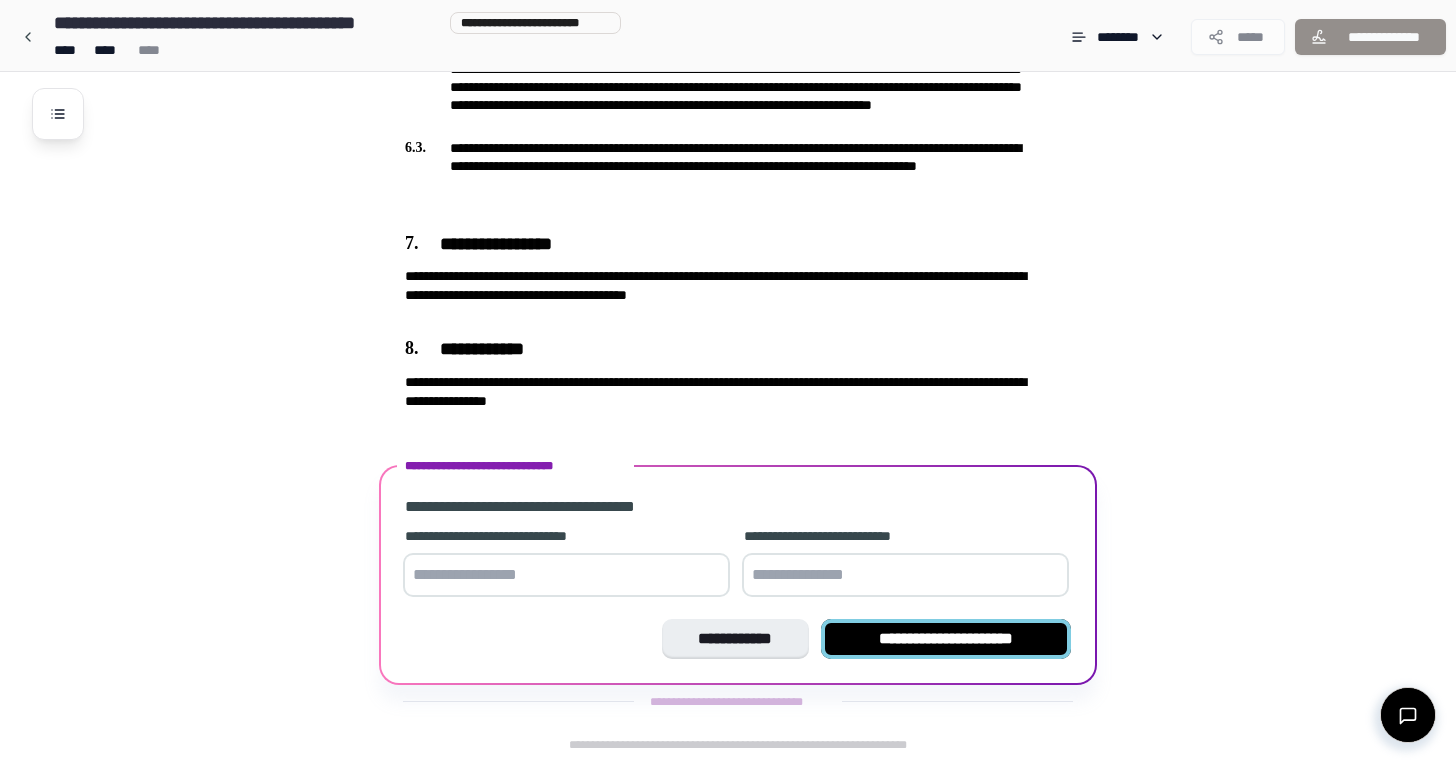 click on "**********" at bounding box center (946, 639) 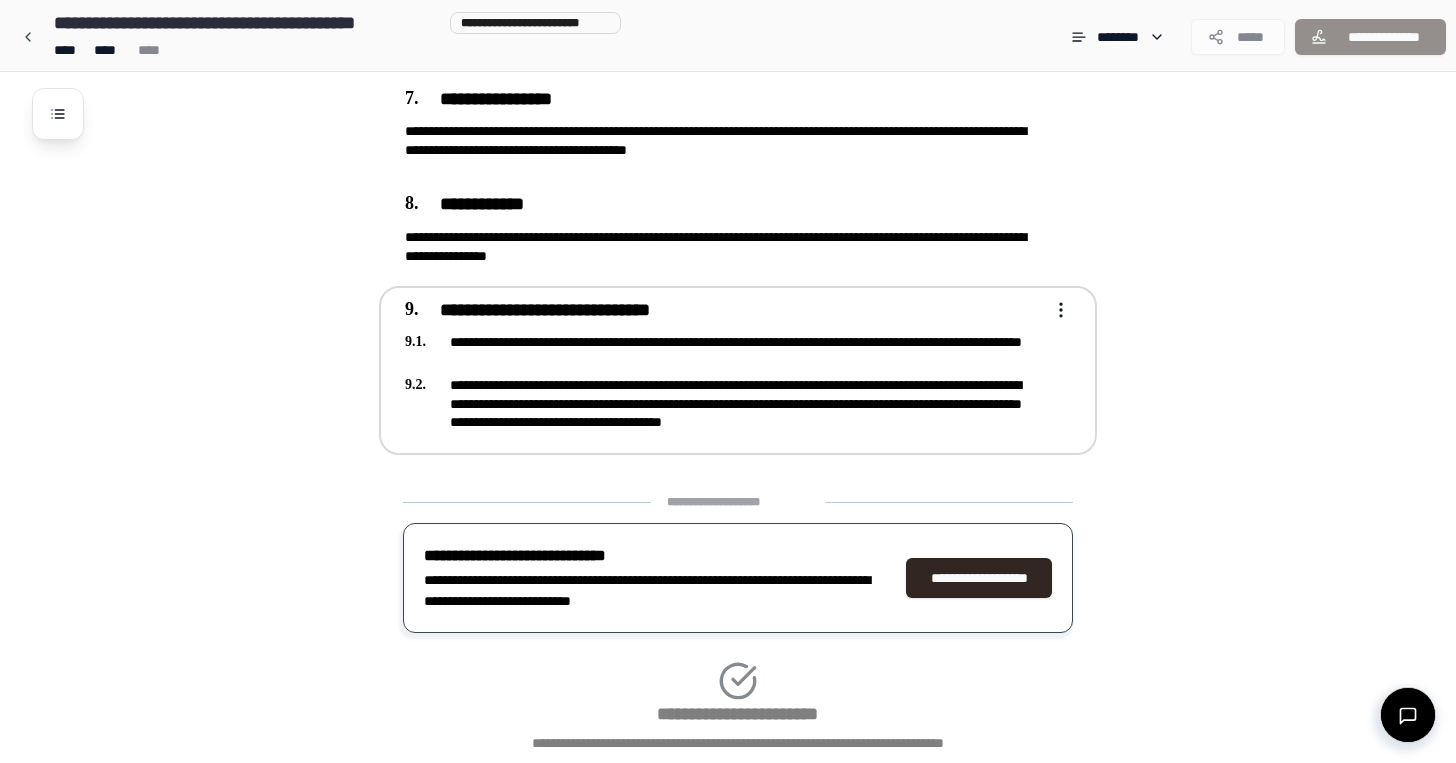 scroll, scrollTop: 1949, scrollLeft: 0, axis: vertical 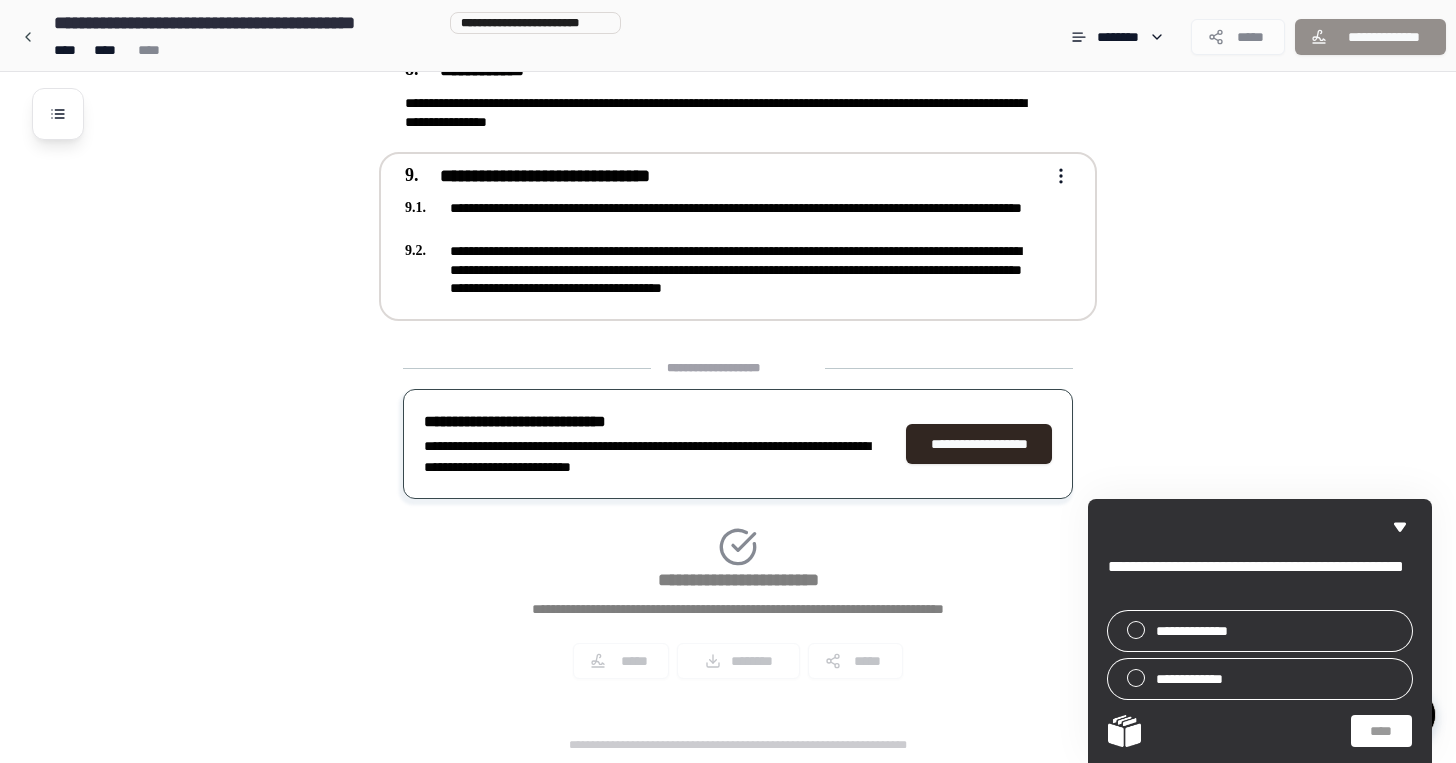 click on "**********" at bounding box center (754, -557) 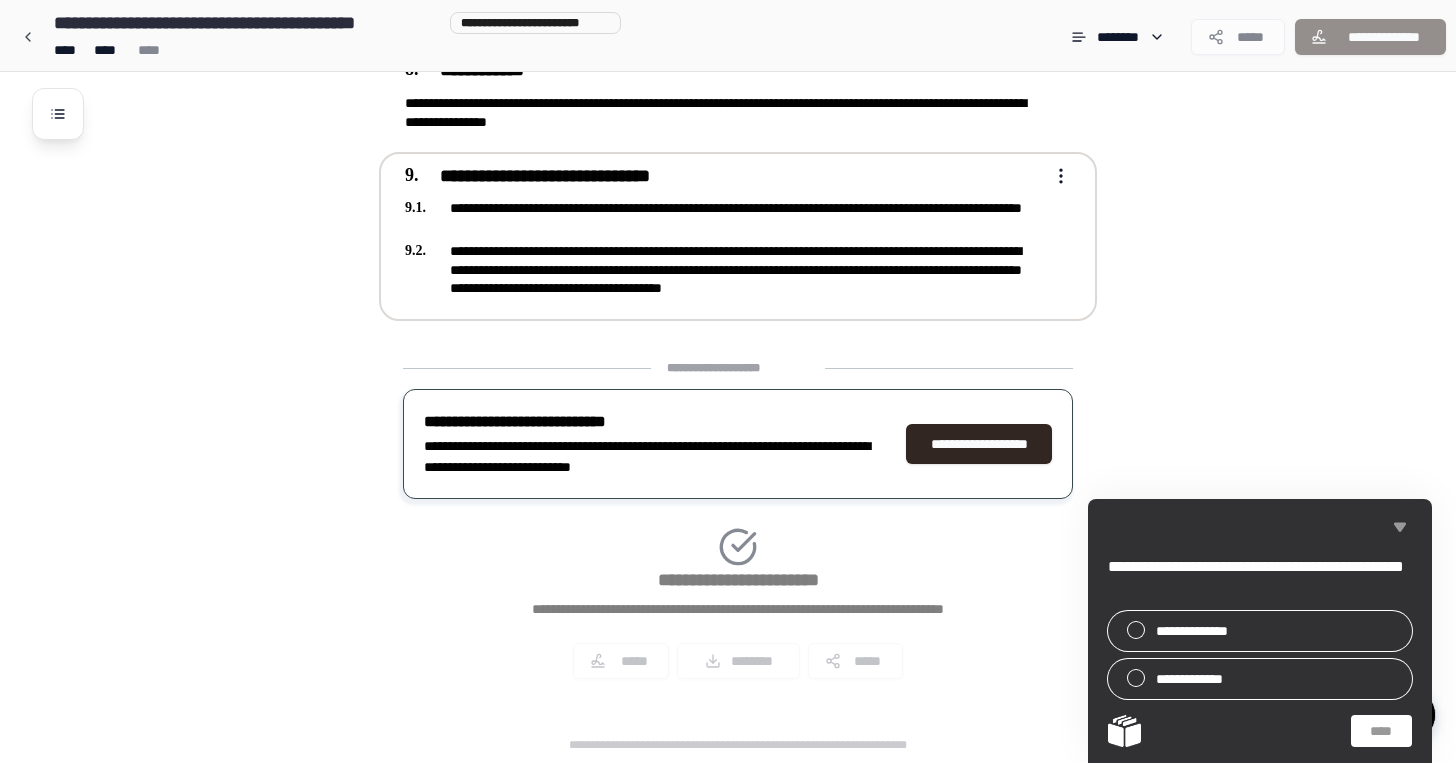 click 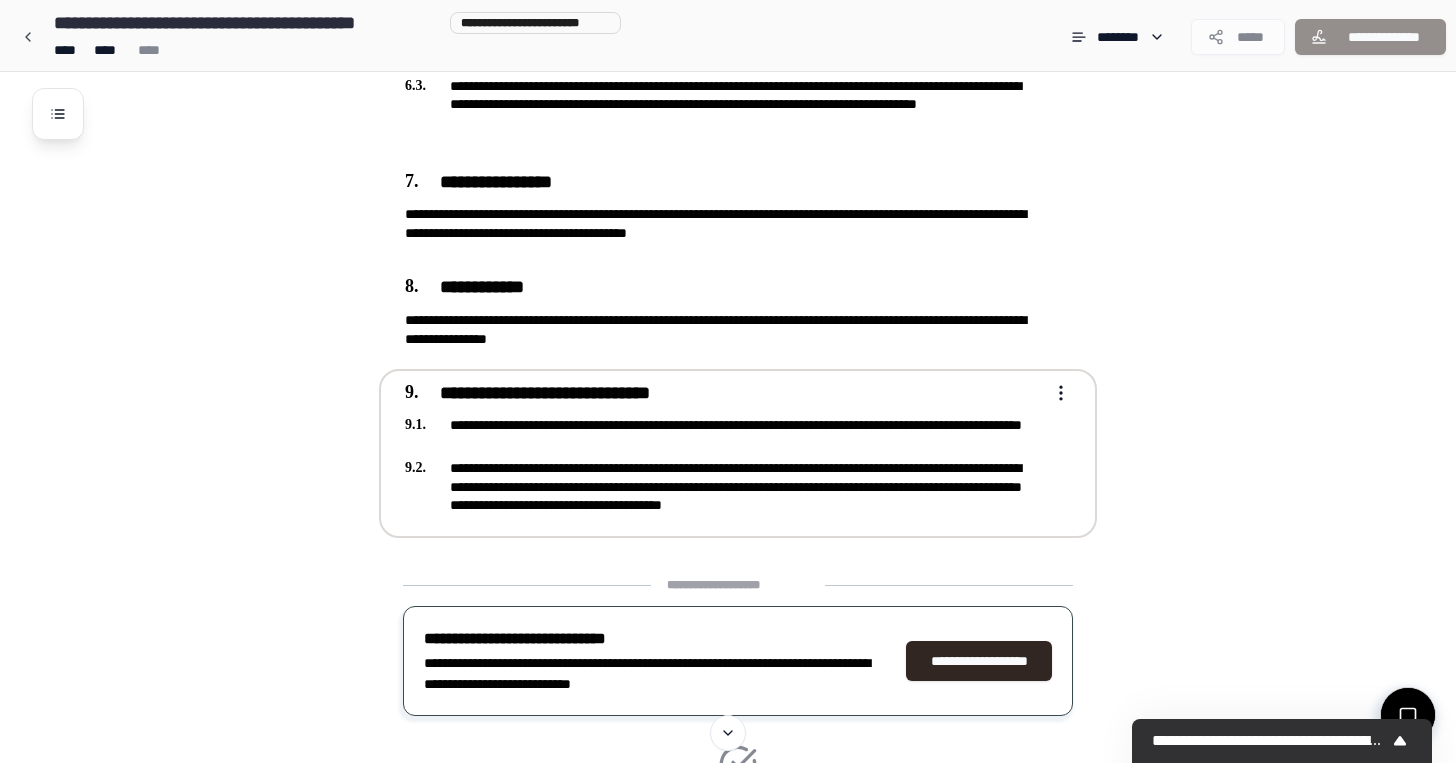 scroll, scrollTop: 1765, scrollLeft: 0, axis: vertical 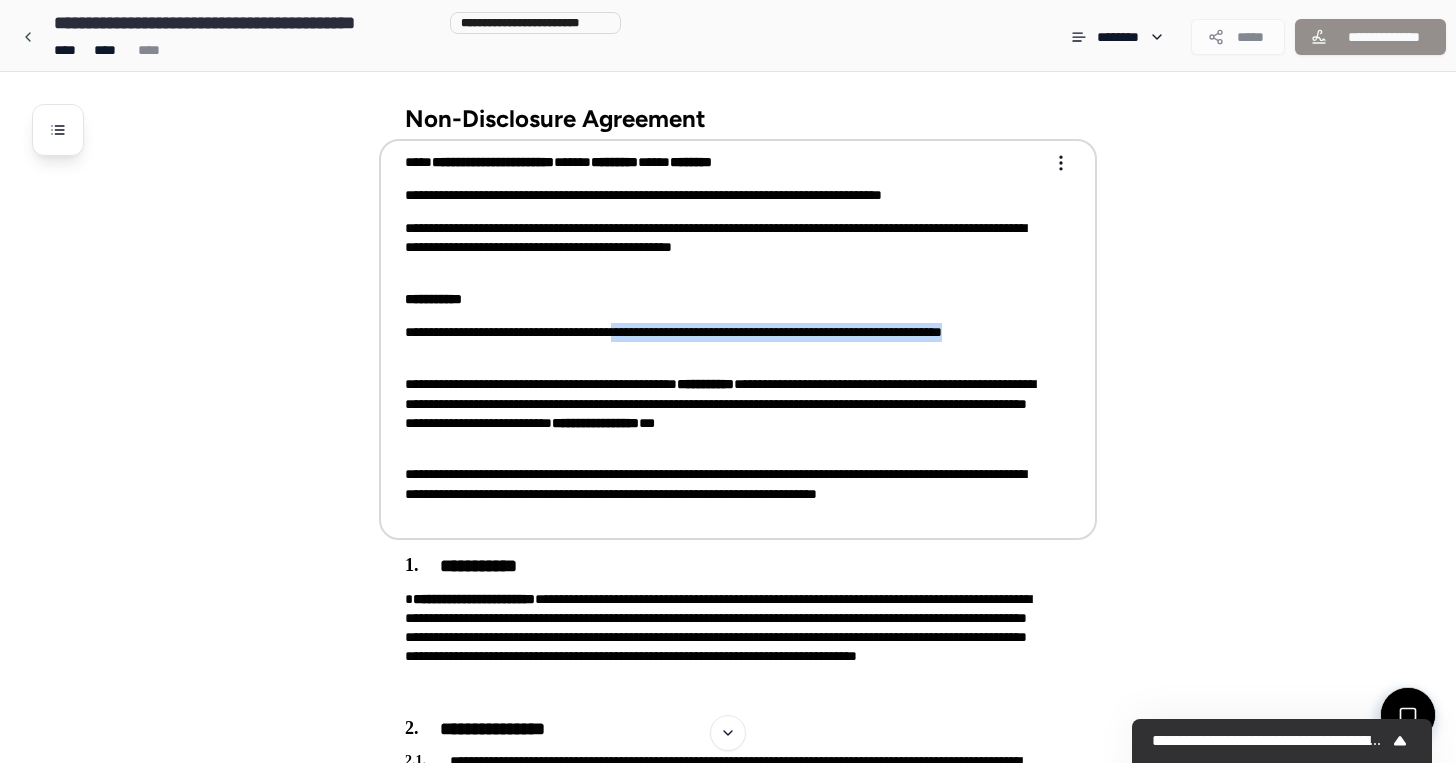 drag, startPoint x: 660, startPoint y: 328, endPoint x: 899, endPoint y: 349, distance: 239.92082 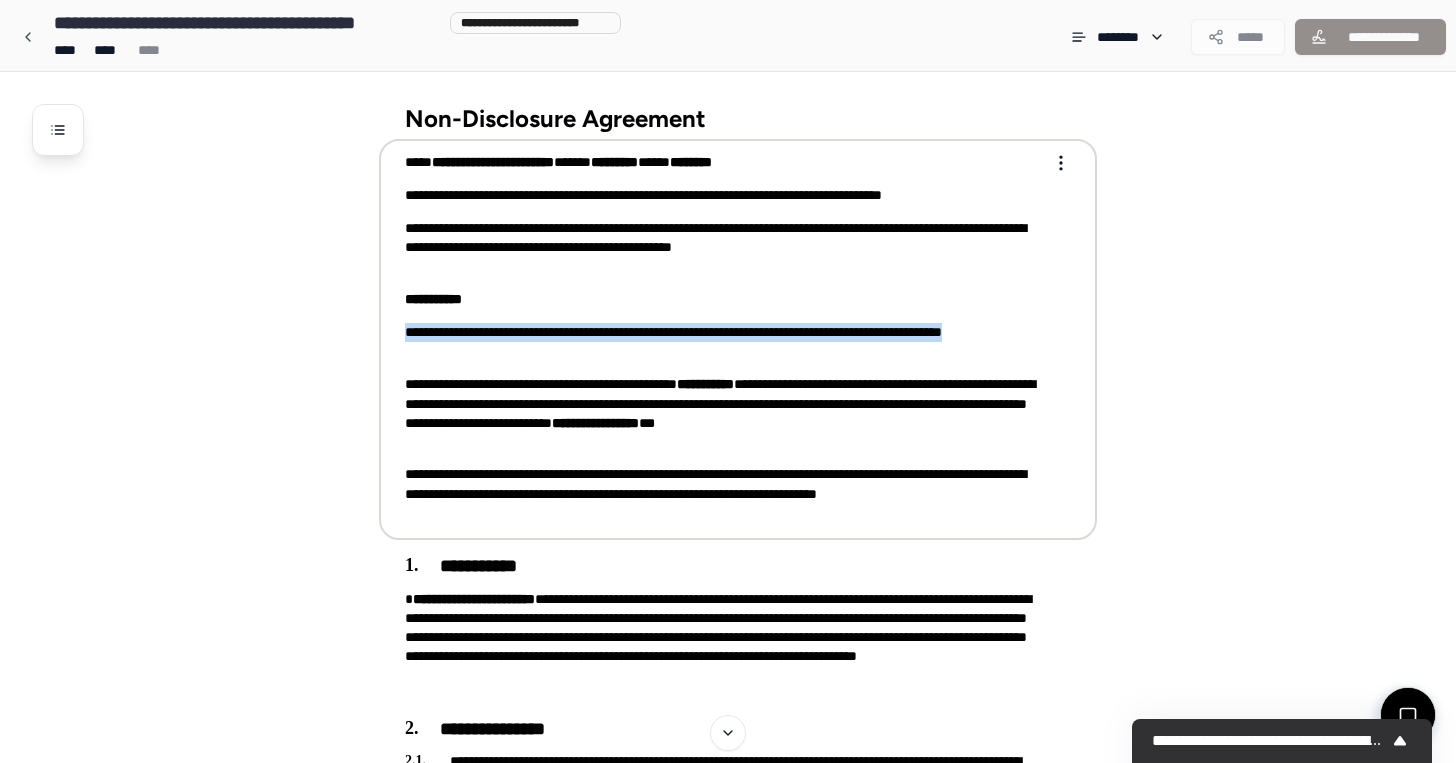 drag, startPoint x: 757, startPoint y: 329, endPoint x: 797, endPoint y: 352, distance: 46.141087 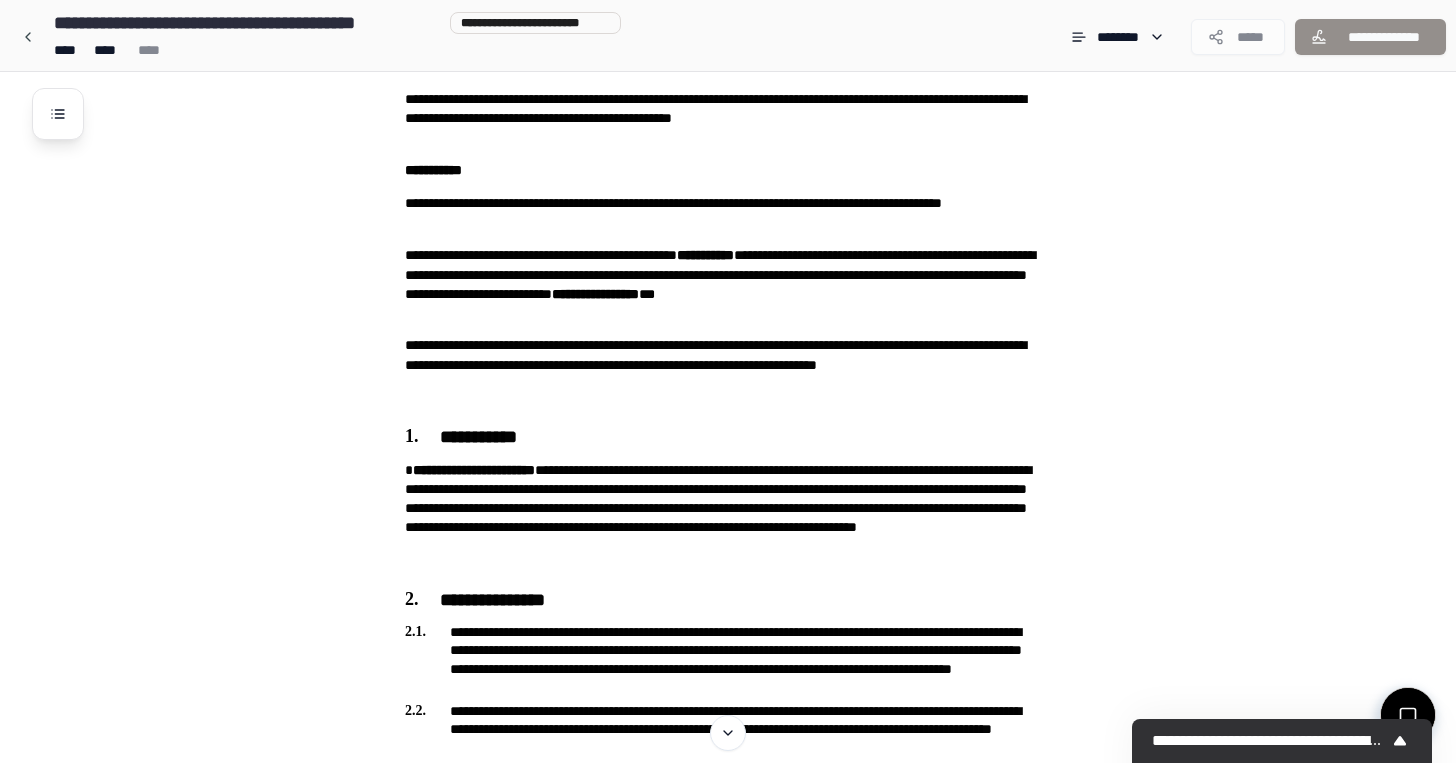 scroll, scrollTop: 142, scrollLeft: 0, axis: vertical 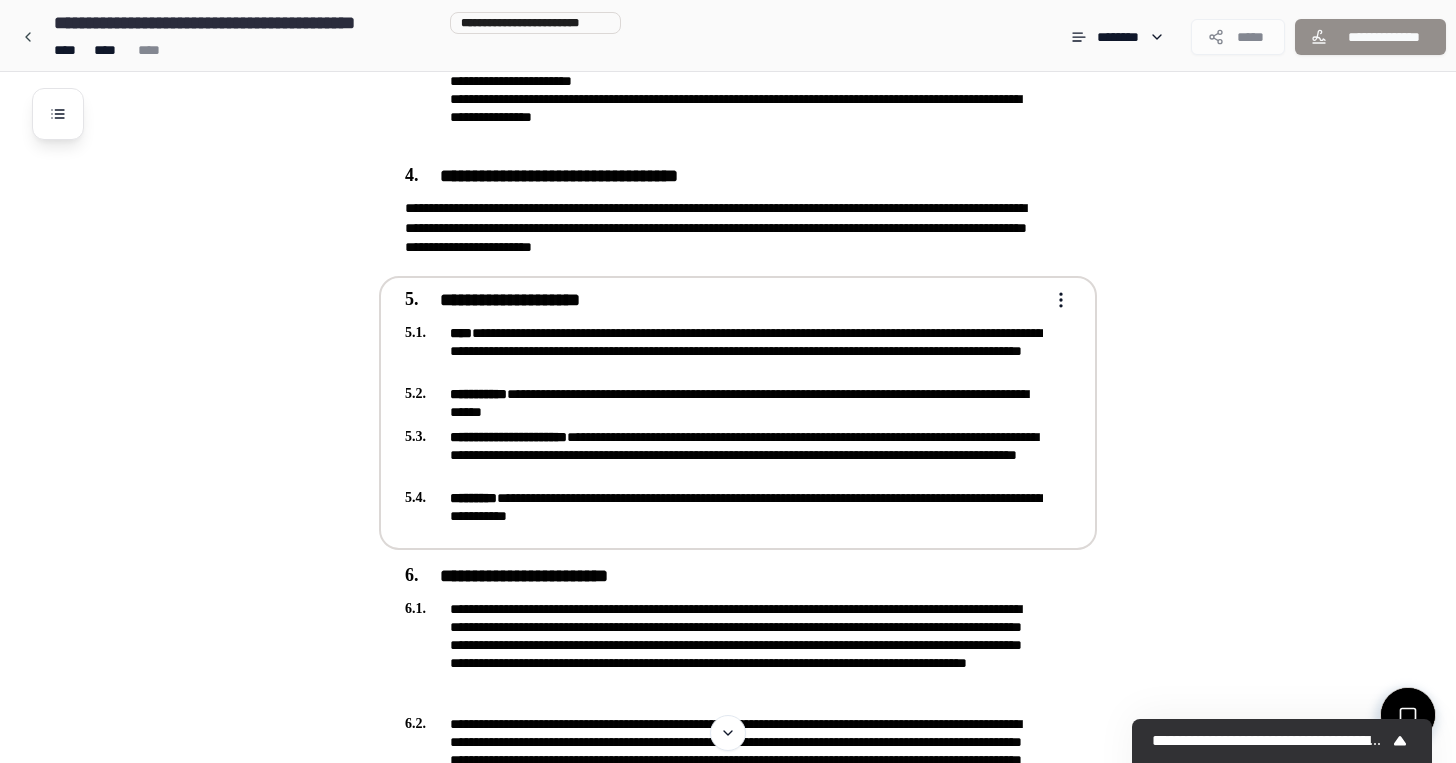 click on "**********" at bounding box center (728, 377) 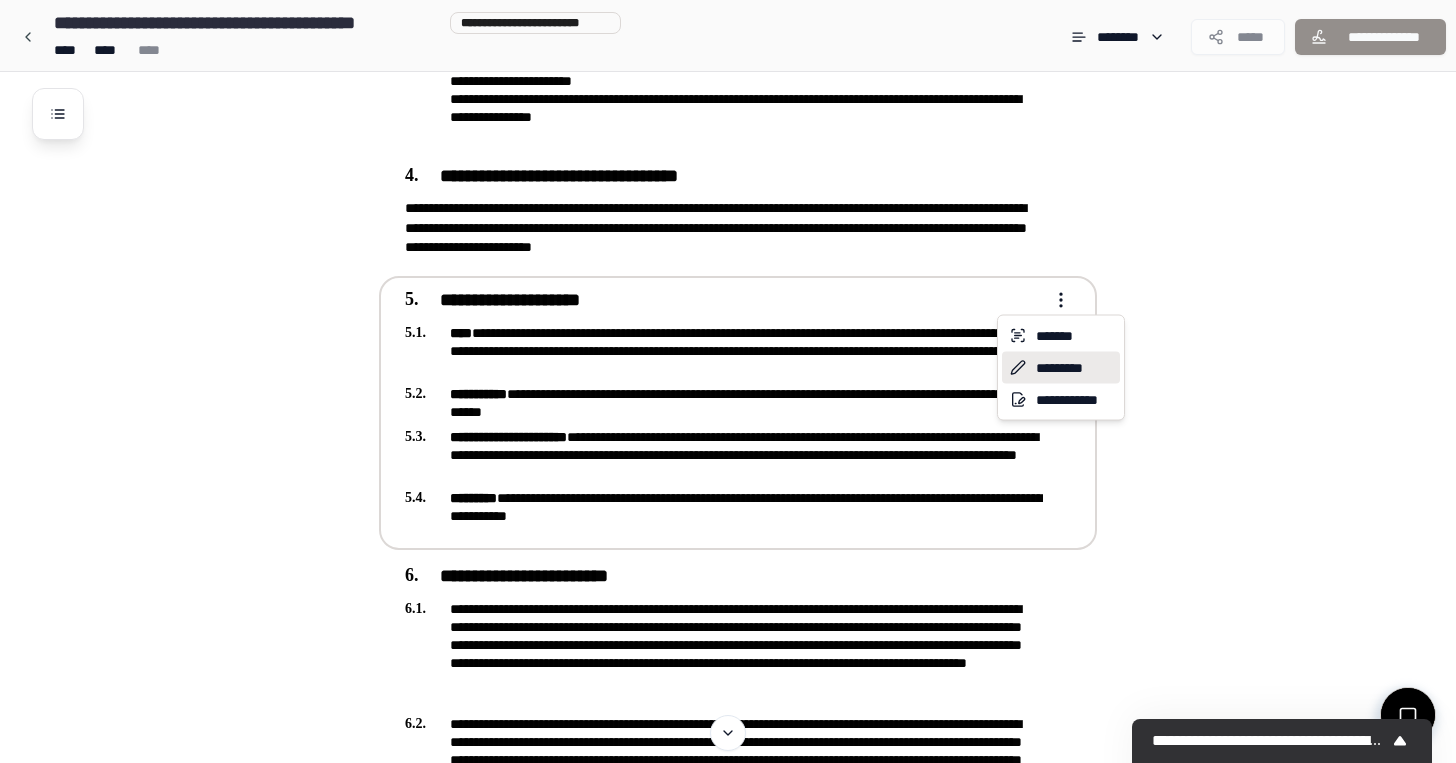 click on "*********" at bounding box center [1061, 368] 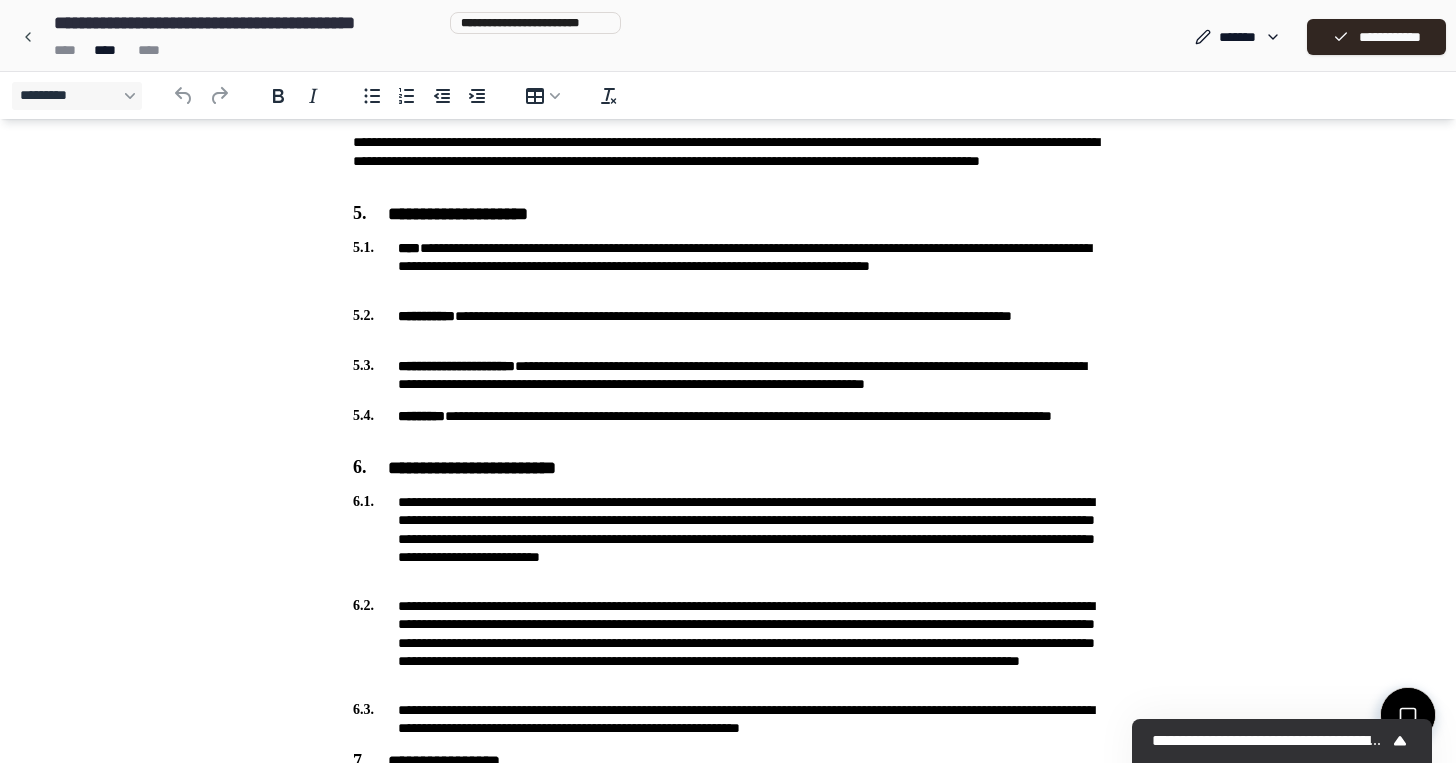 scroll, scrollTop: 890, scrollLeft: 0, axis: vertical 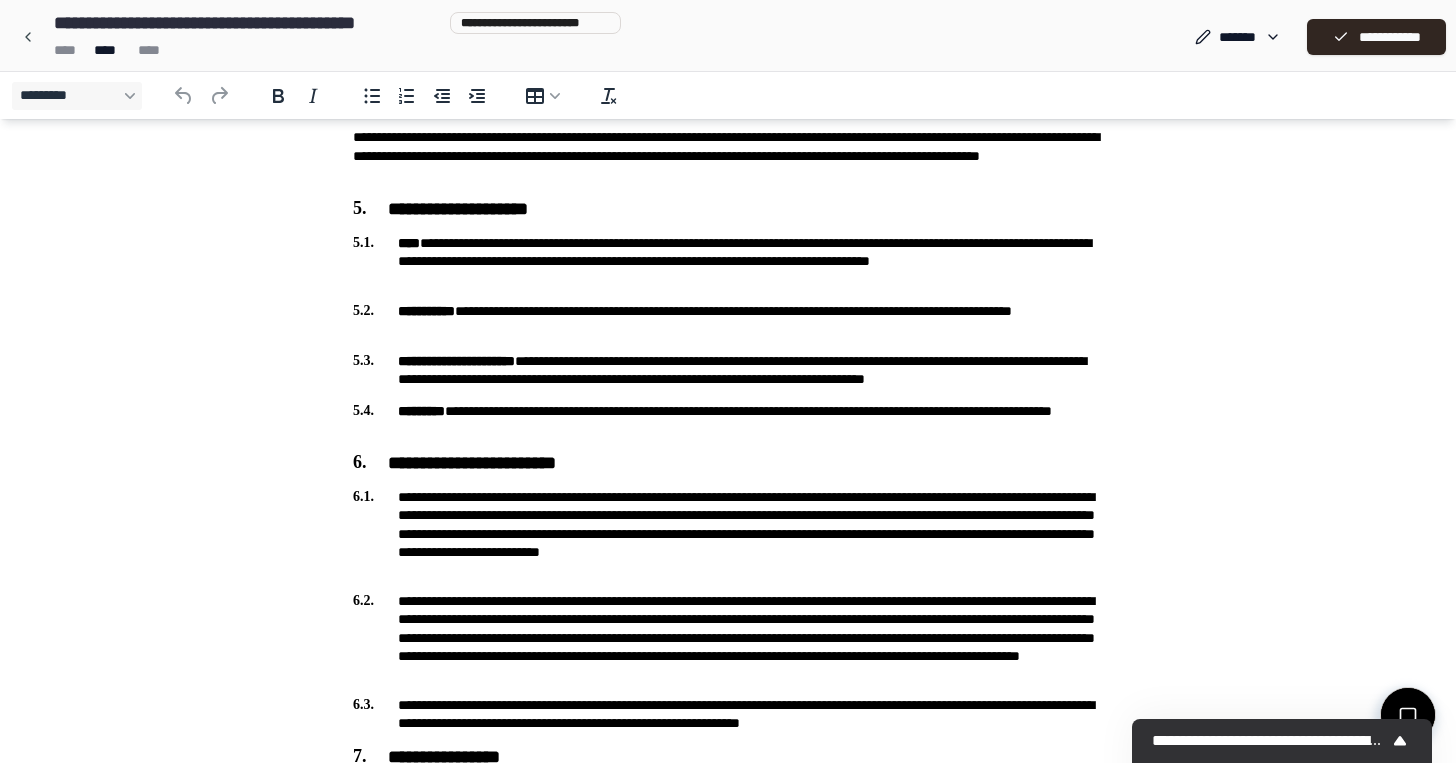 click on "**********" at bounding box center [728, 261] 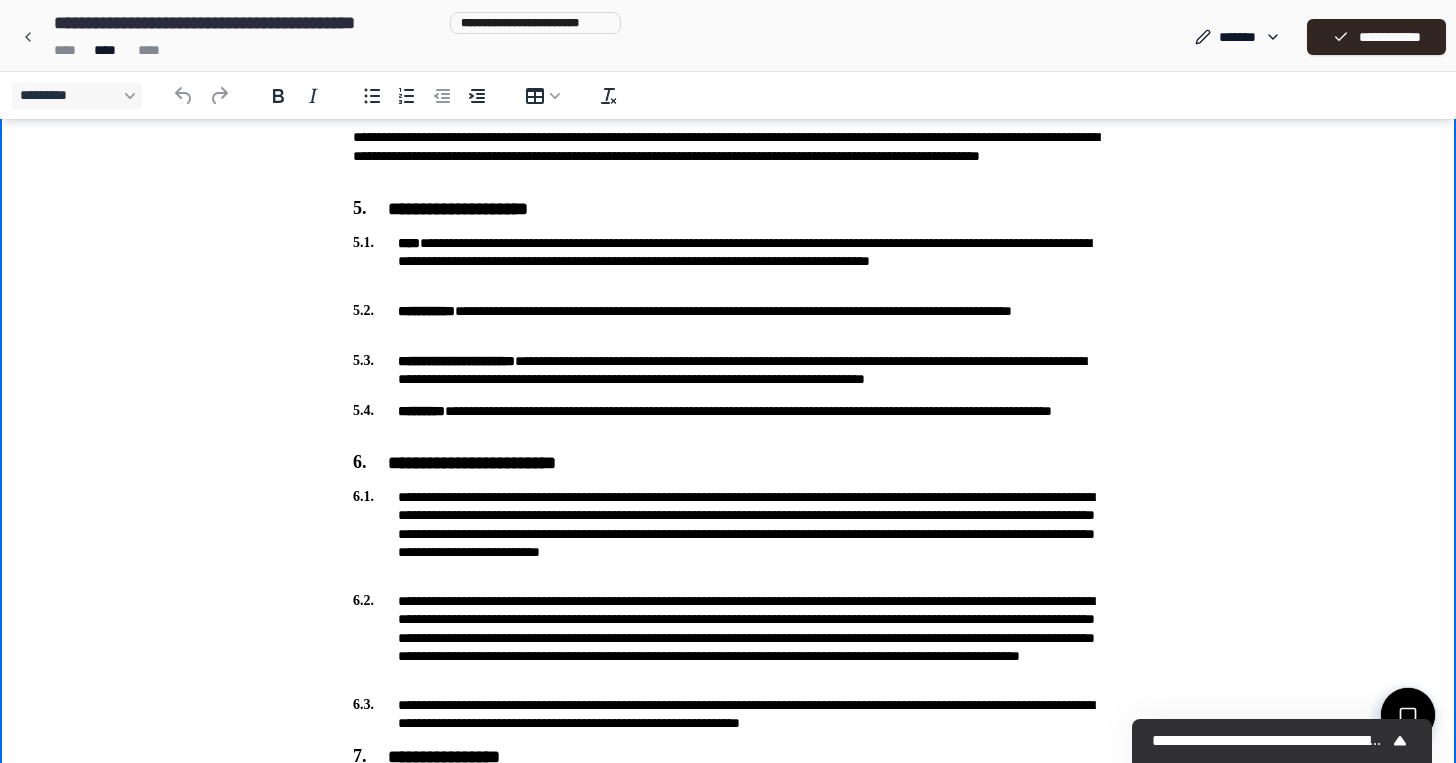 type 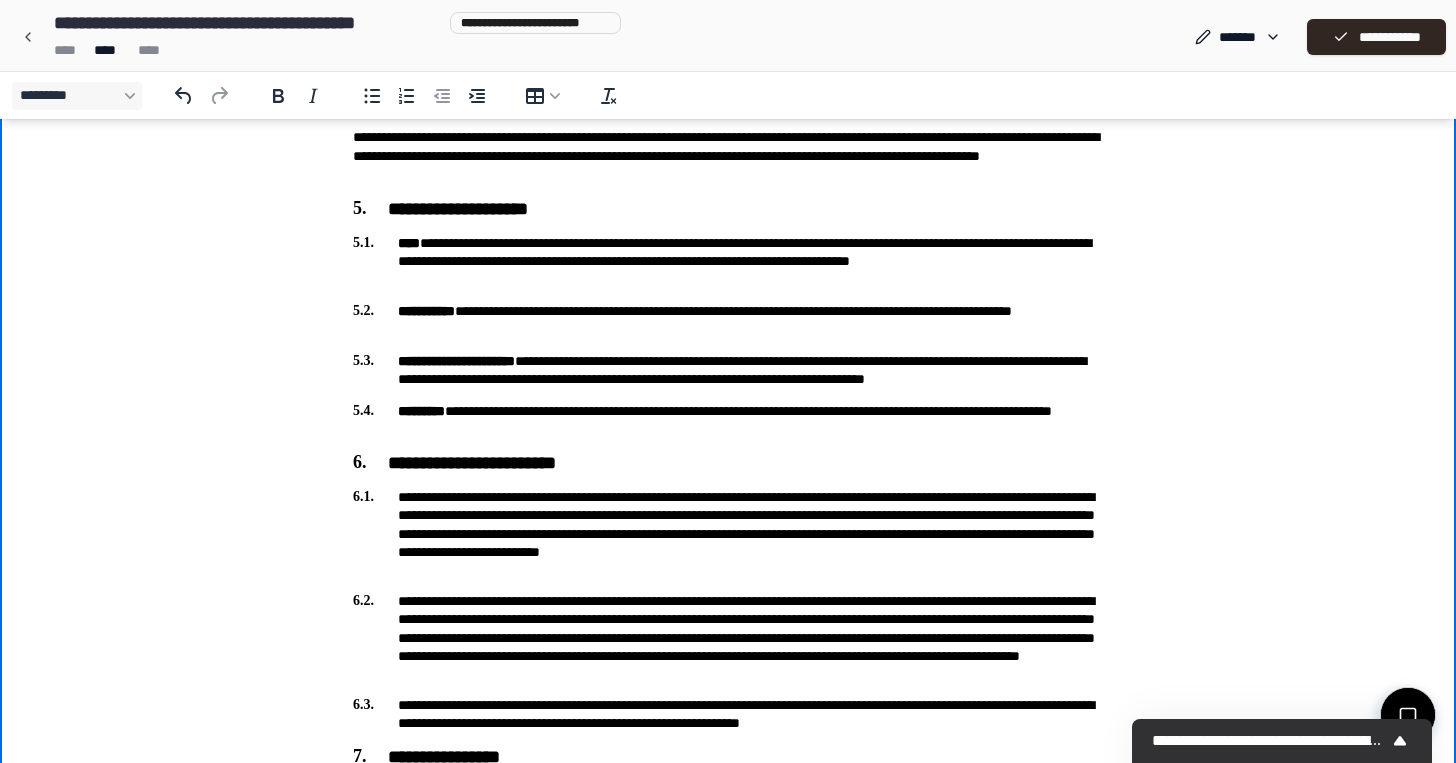 click on "**********" at bounding box center [728, 261] 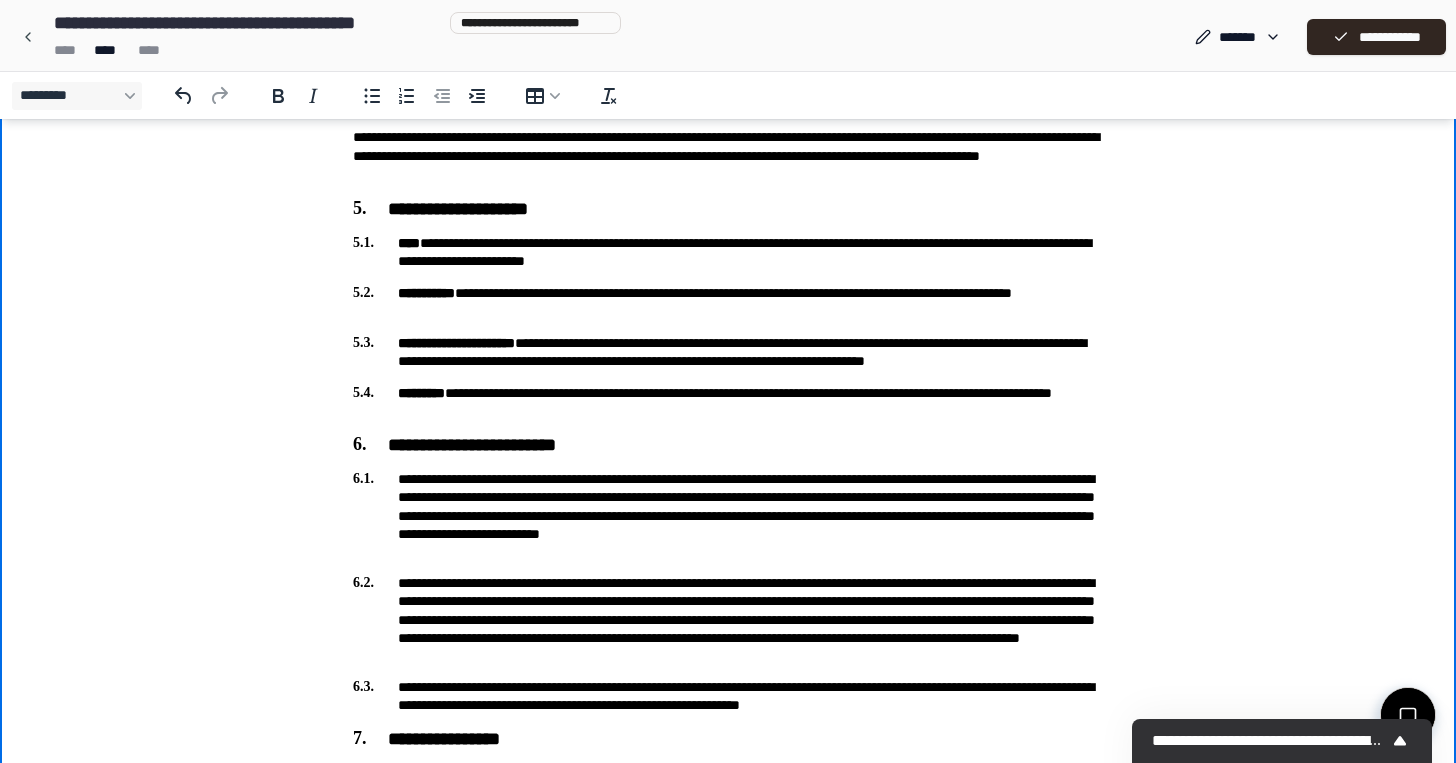 click on "**********" at bounding box center (728, 252) 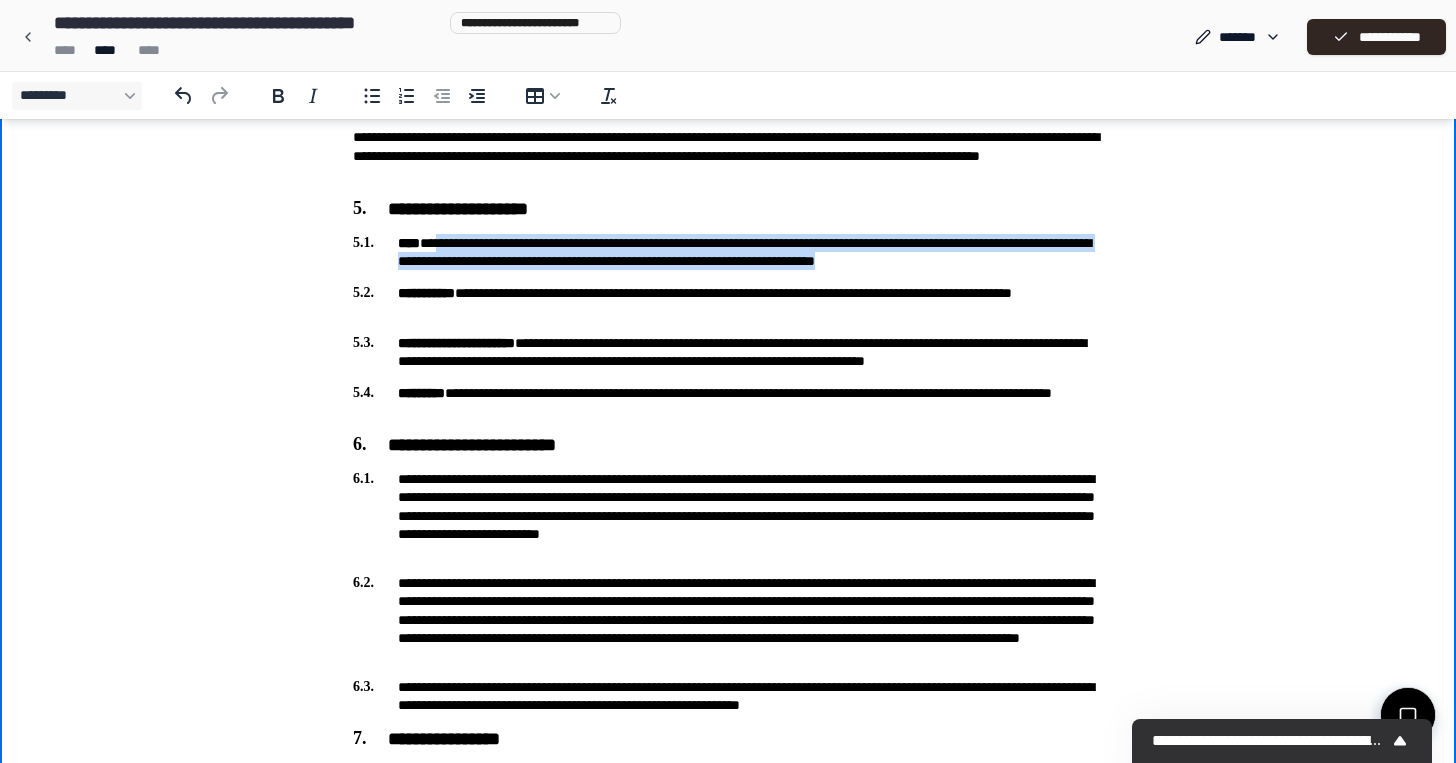 drag, startPoint x: 444, startPoint y: 245, endPoint x: 1077, endPoint y: 265, distance: 633.31586 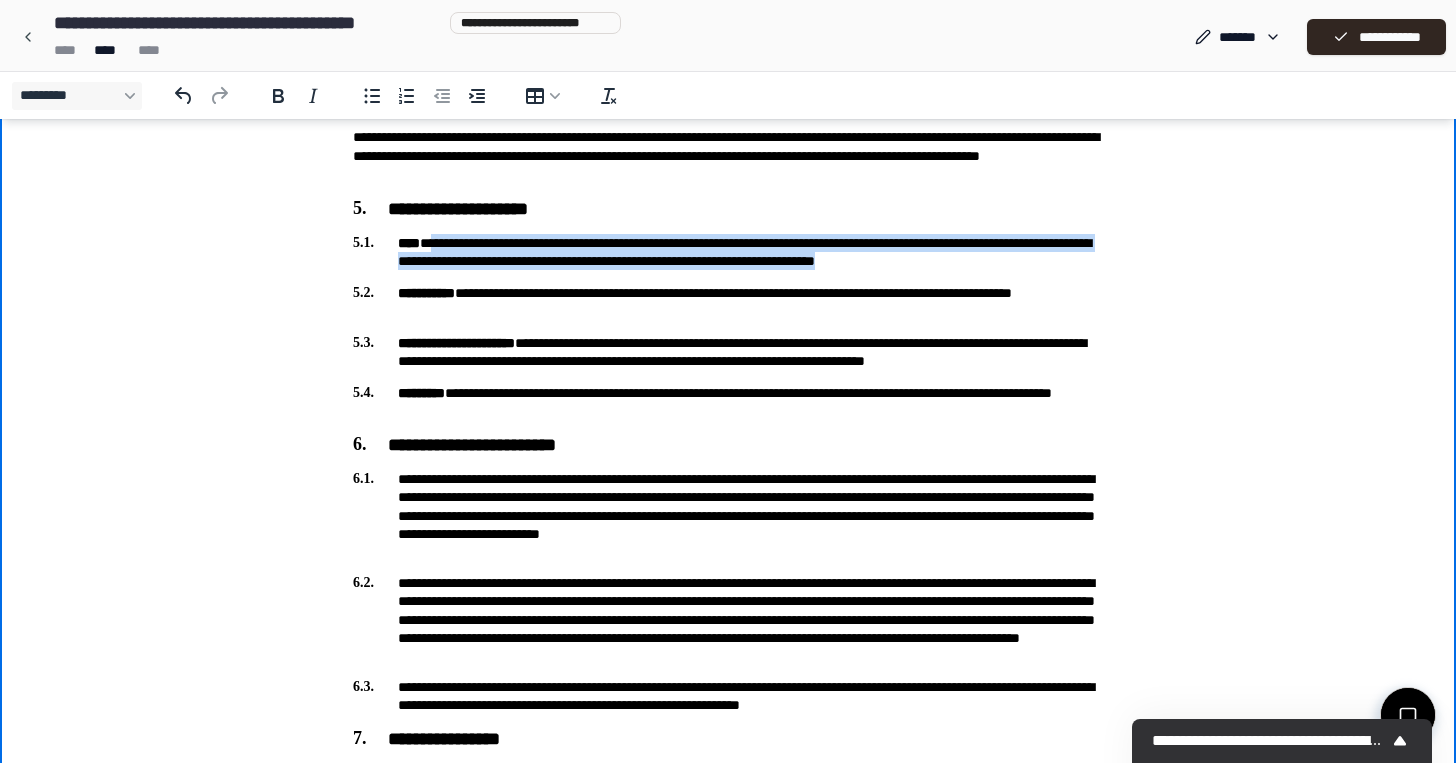 drag, startPoint x: 440, startPoint y: 1017, endPoint x: 1083, endPoint y: 1037, distance: 643.311 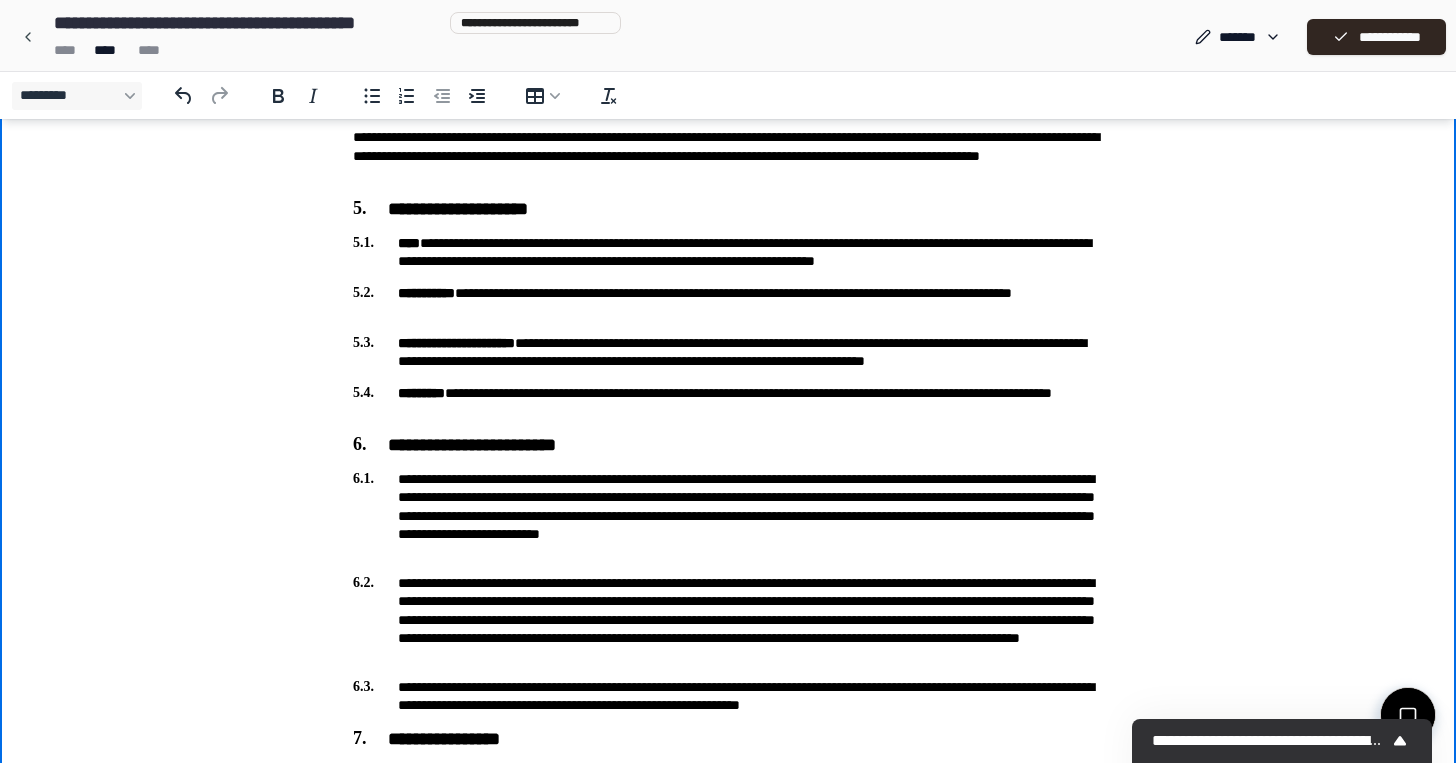click on "**********" at bounding box center [728, 252] 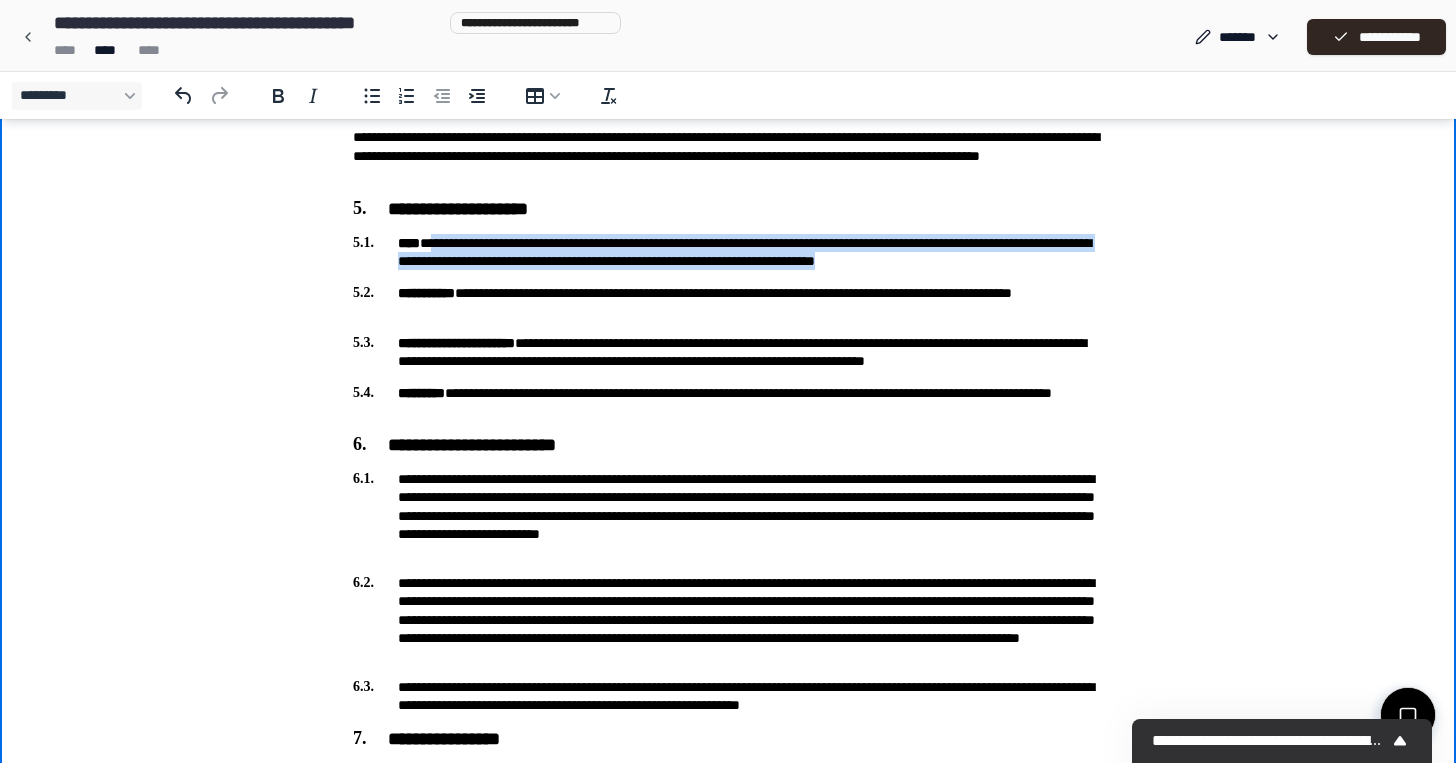 drag, startPoint x: 443, startPoint y: 245, endPoint x: 1079, endPoint y: 269, distance: 636.4527 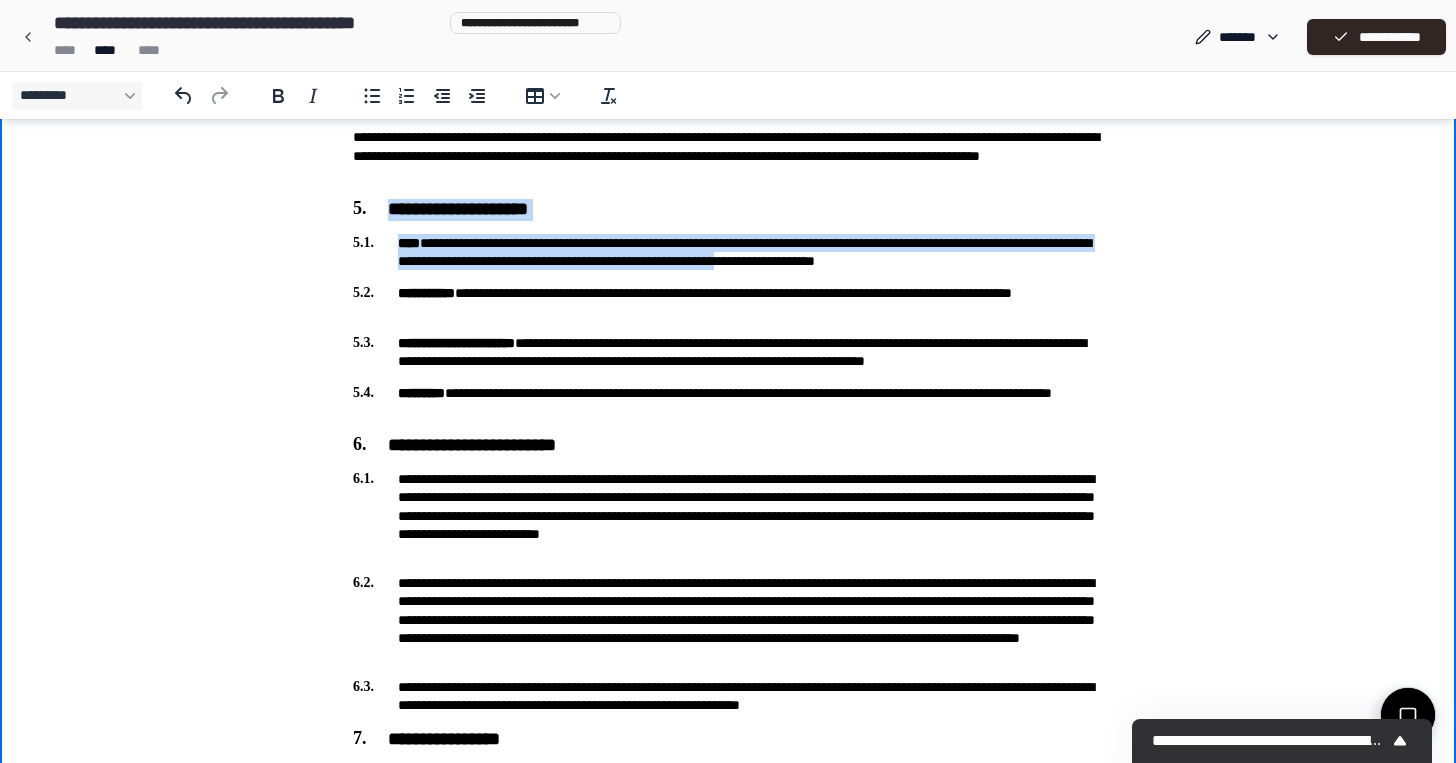 drag, startPoint x: 949, startPoint y: 255, endPoint x: 1328, endPoint y: 176, distance: 387.14597 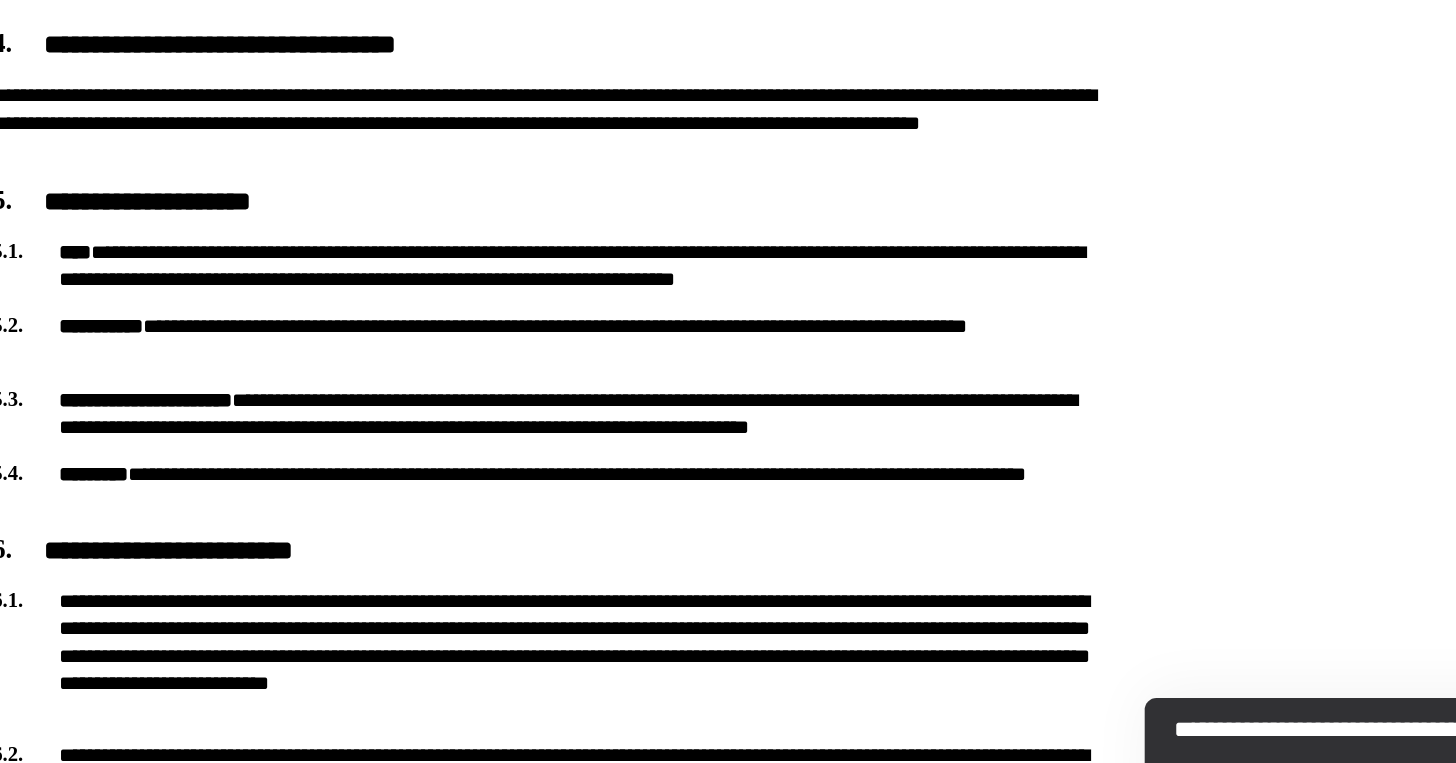 scroll, scrollTop: 716, scrollLeft: 0, axis: vertical 